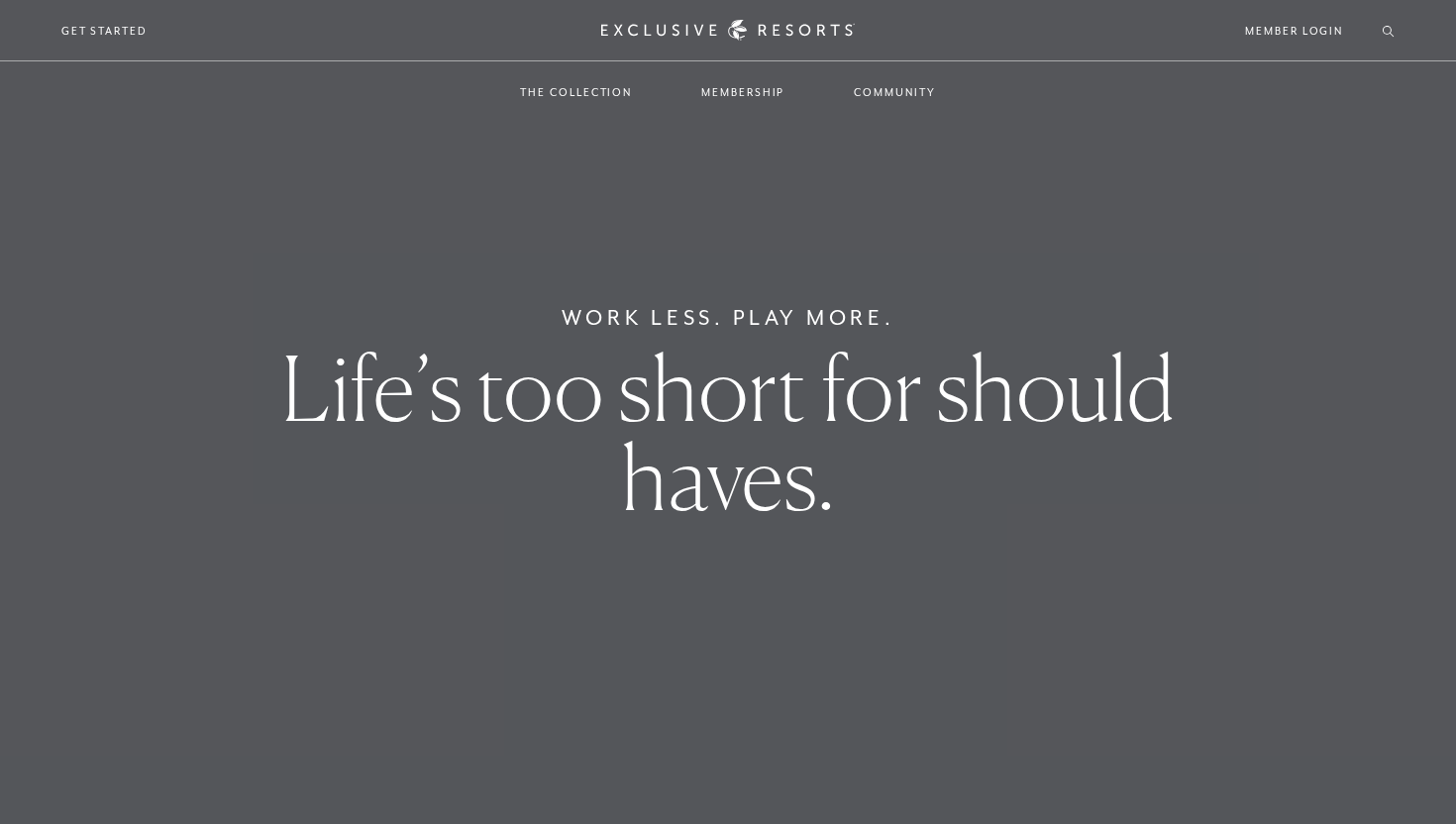 scroll, scrollTop: 0, scrollLeft: 0, axis: both 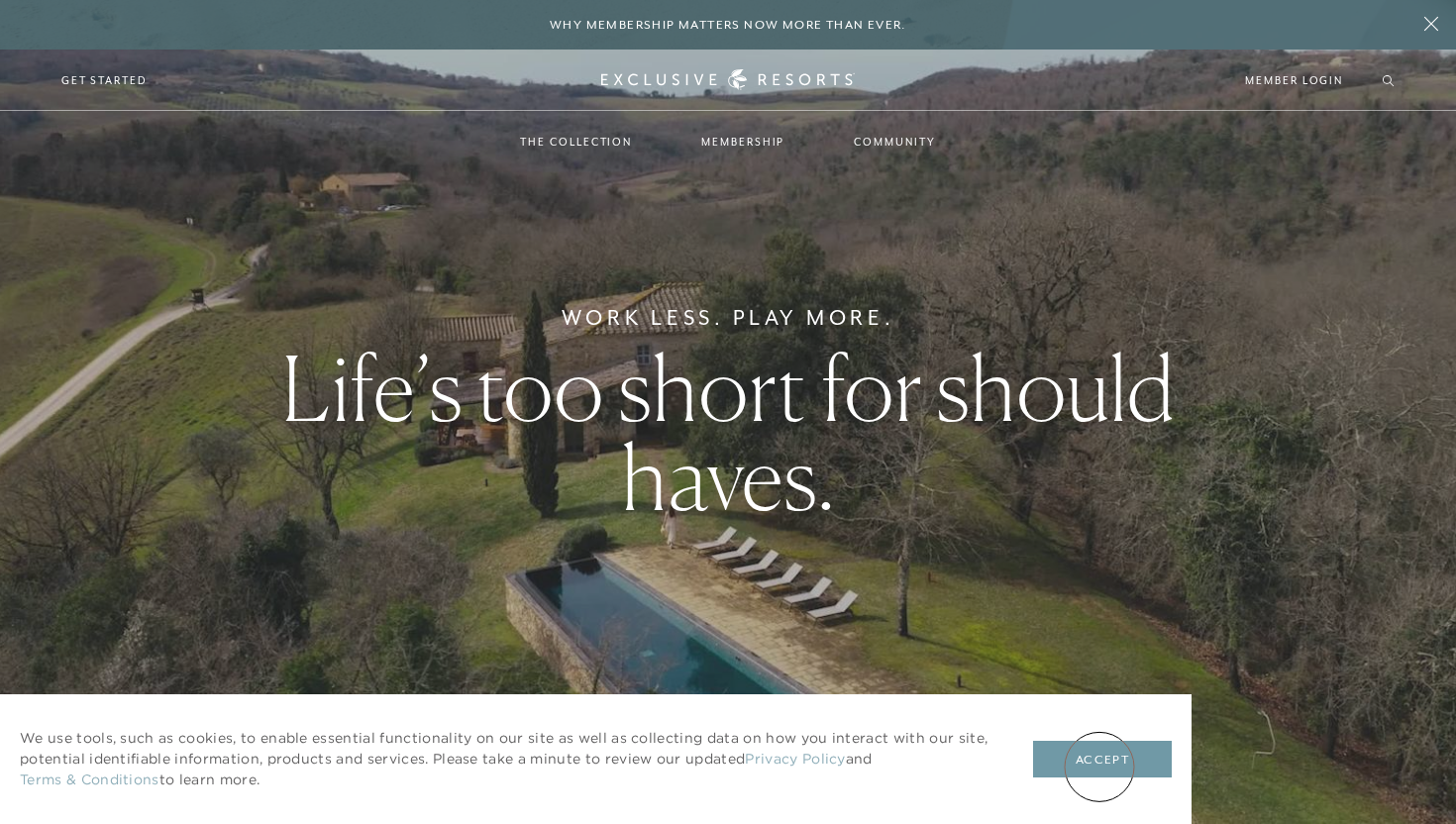click on "Accept" at bounding box center [1102, 760] 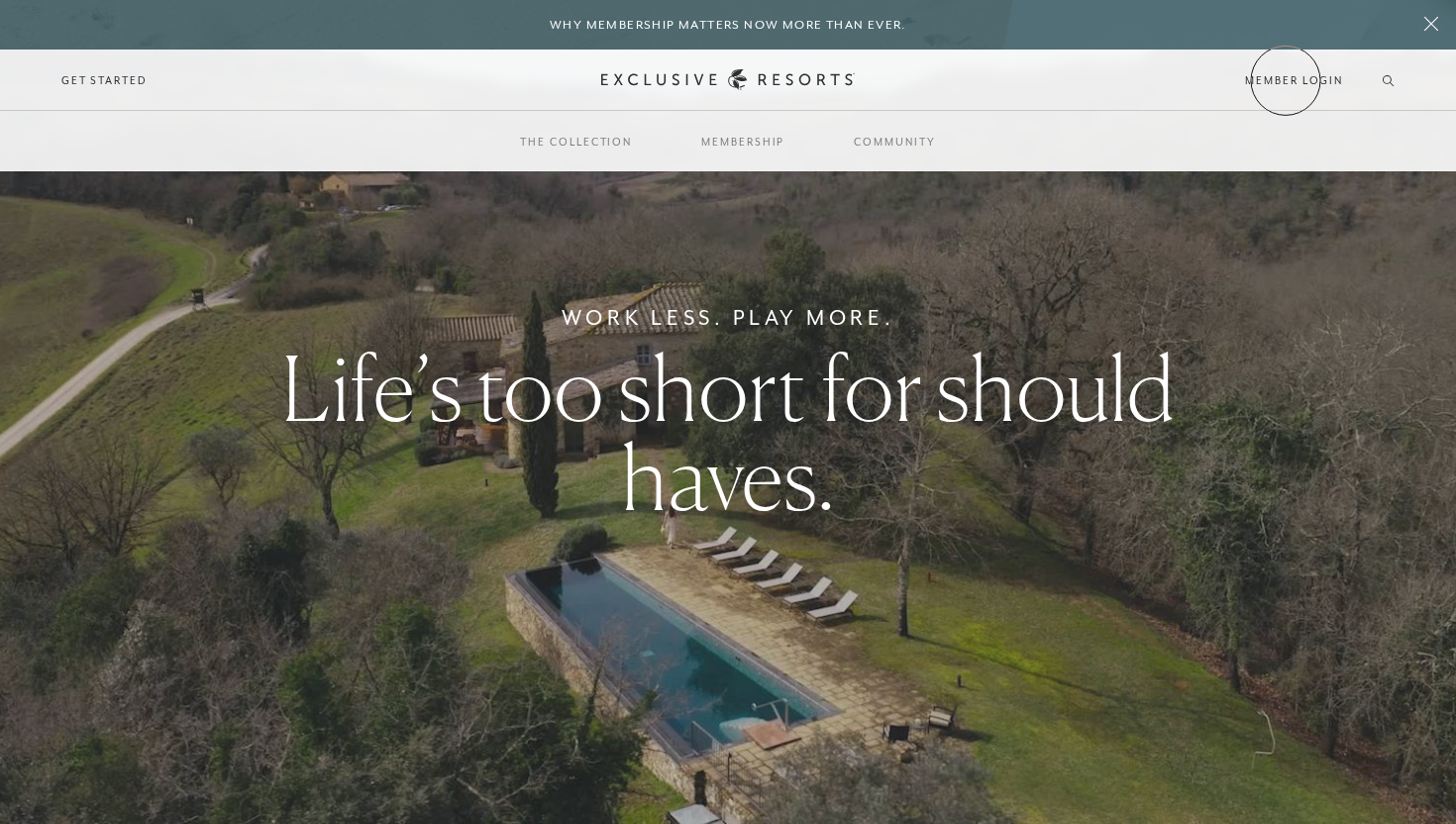 click on "Member Login" at bounding box center [1294, 80] 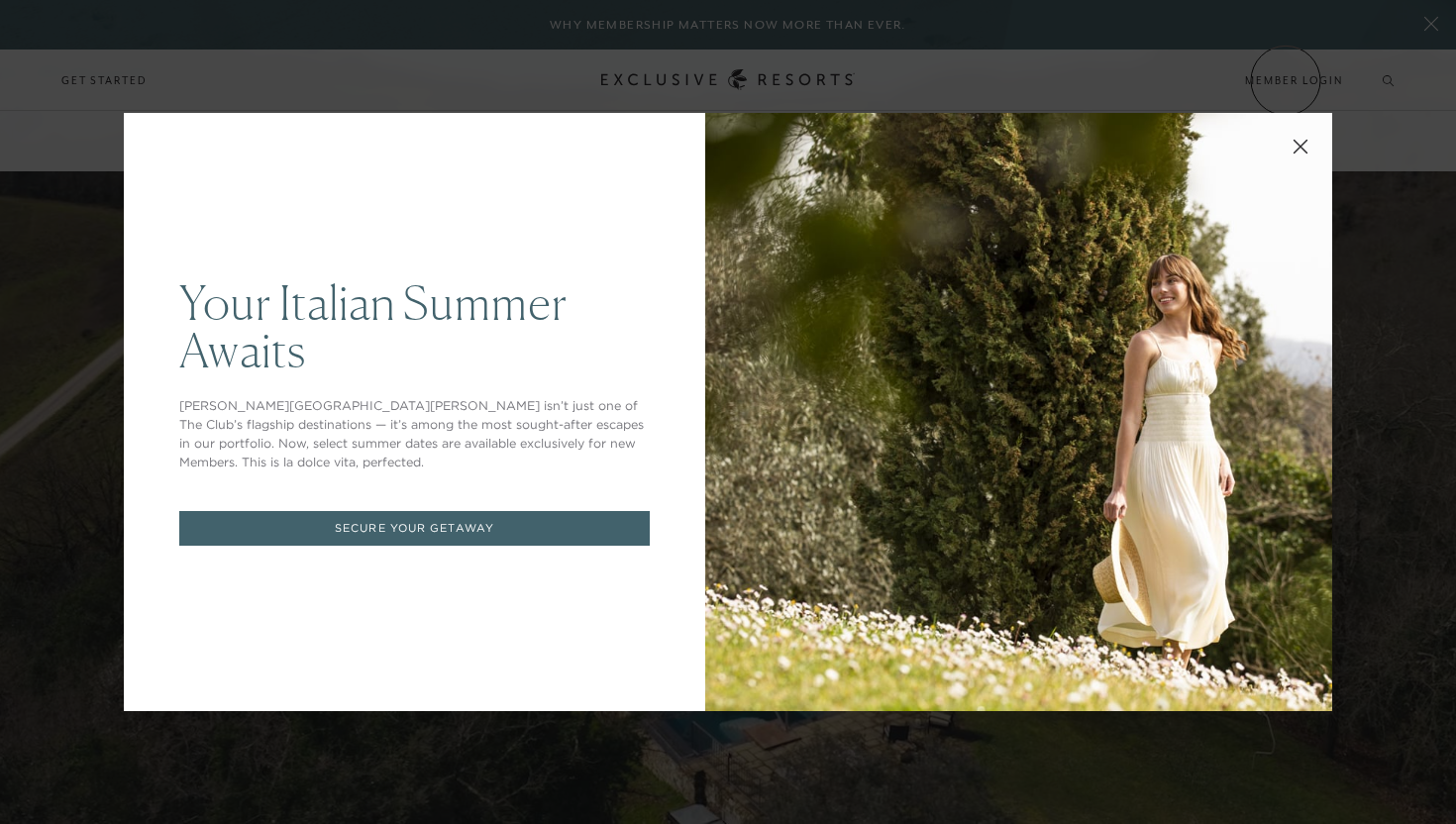 scroll, scrollTop: 0, scrollLeft: 0, axis: both 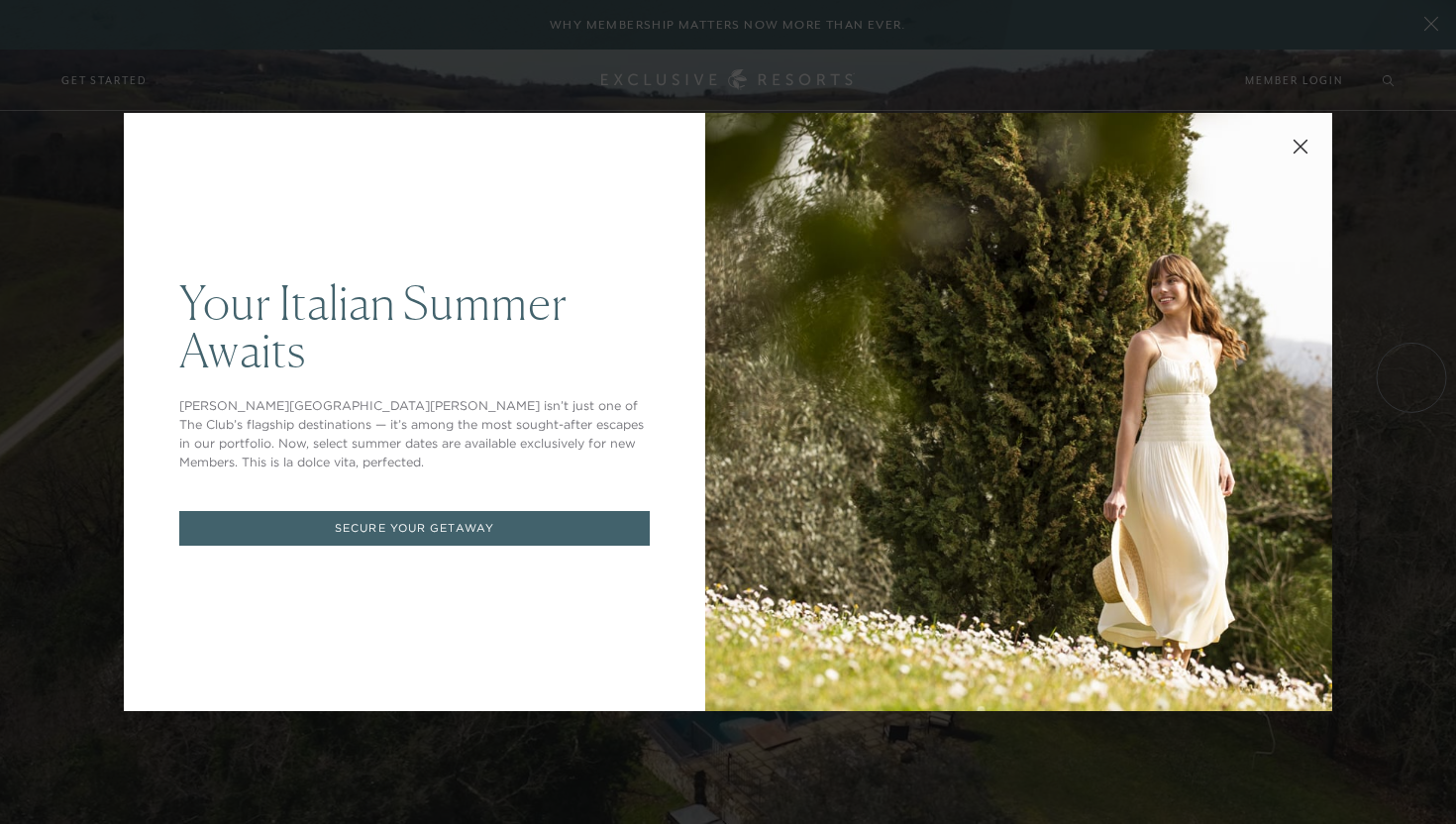 drag, startPoint x: 1411, startPoint y: 377, endPoint x: 1412, endPoint y: 388, distance: 11.045361 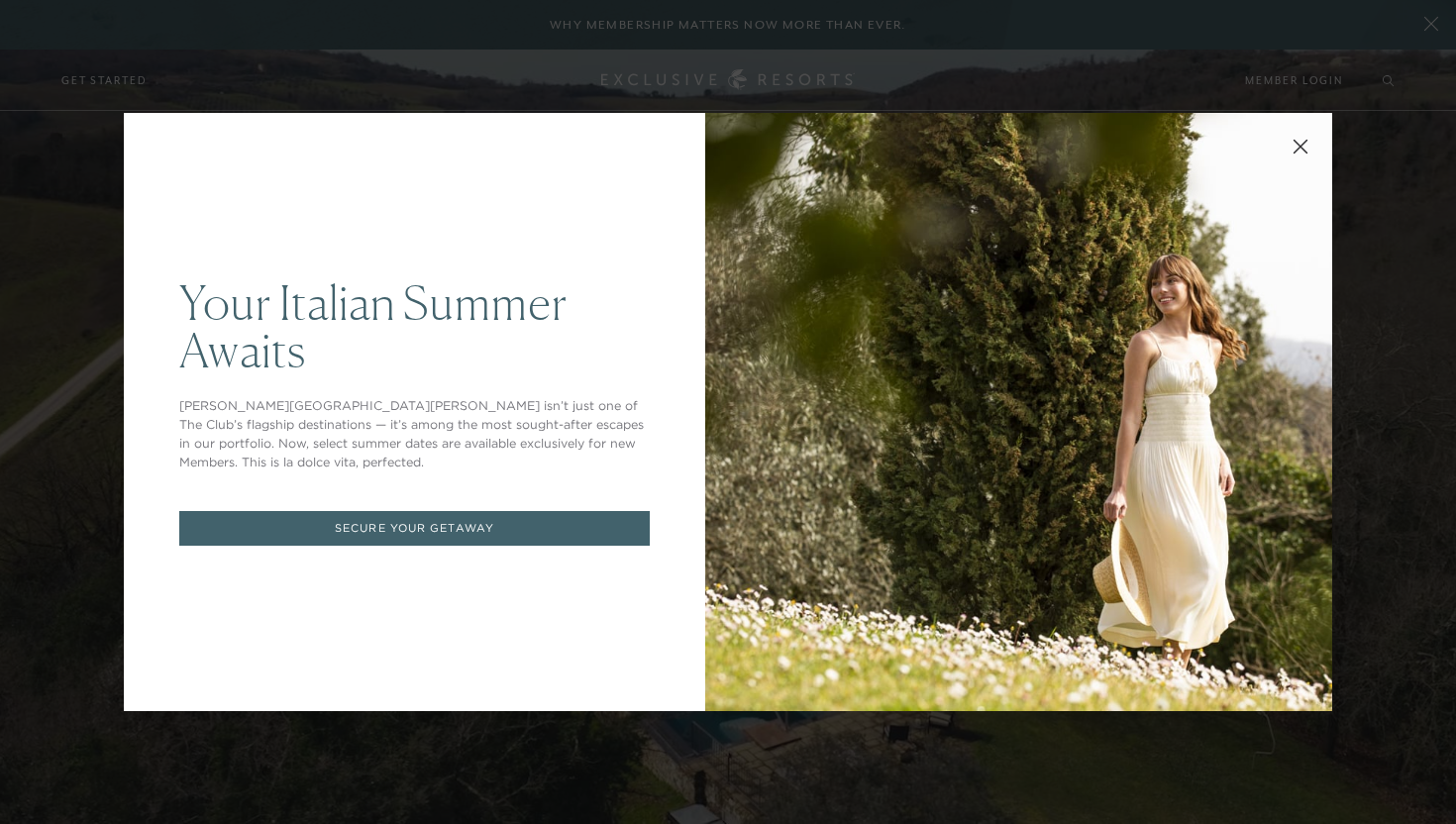 click at bounding box center [1300, 145] 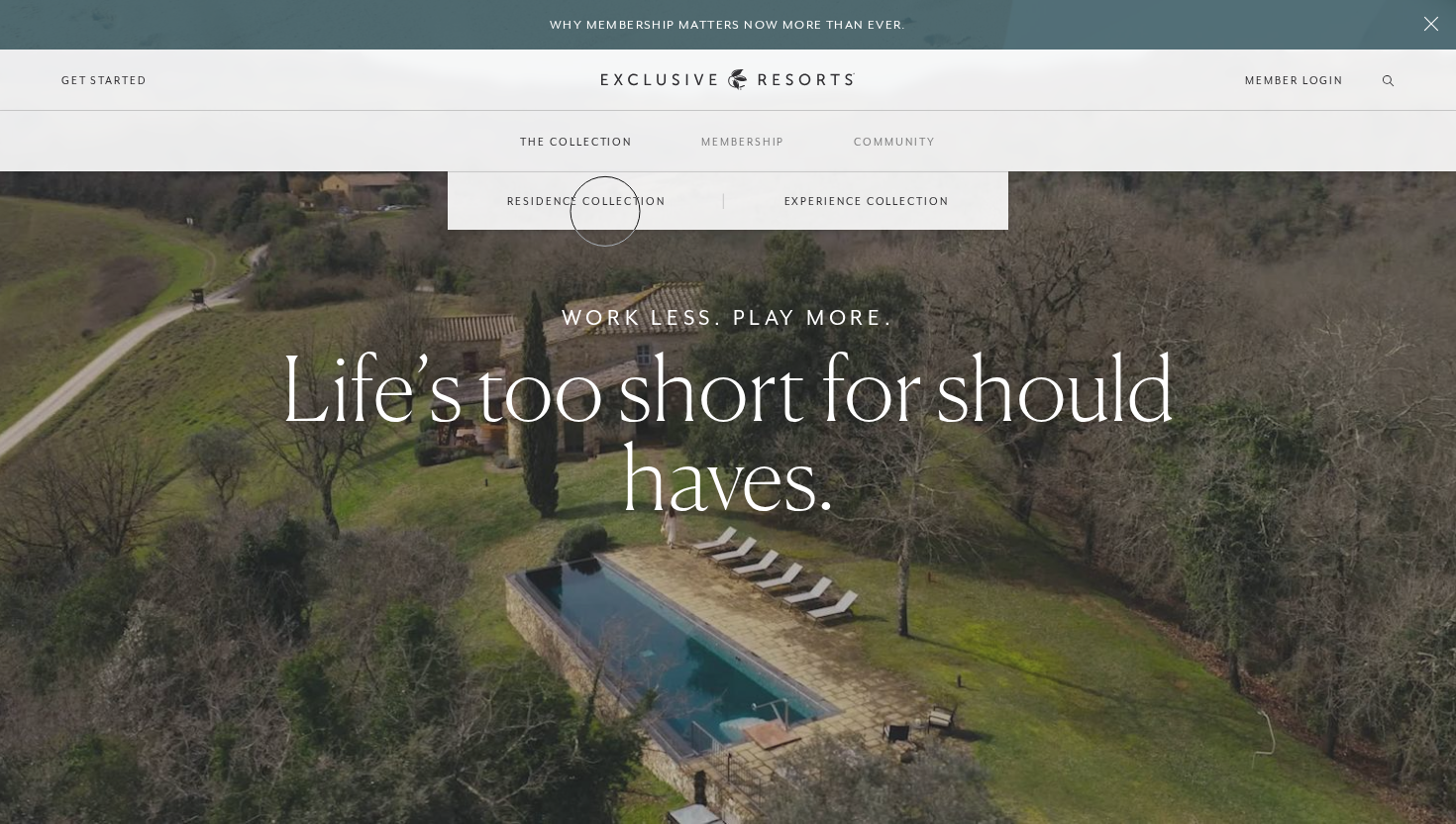 click on "Residence Collection" at bounding box center (585, 201) 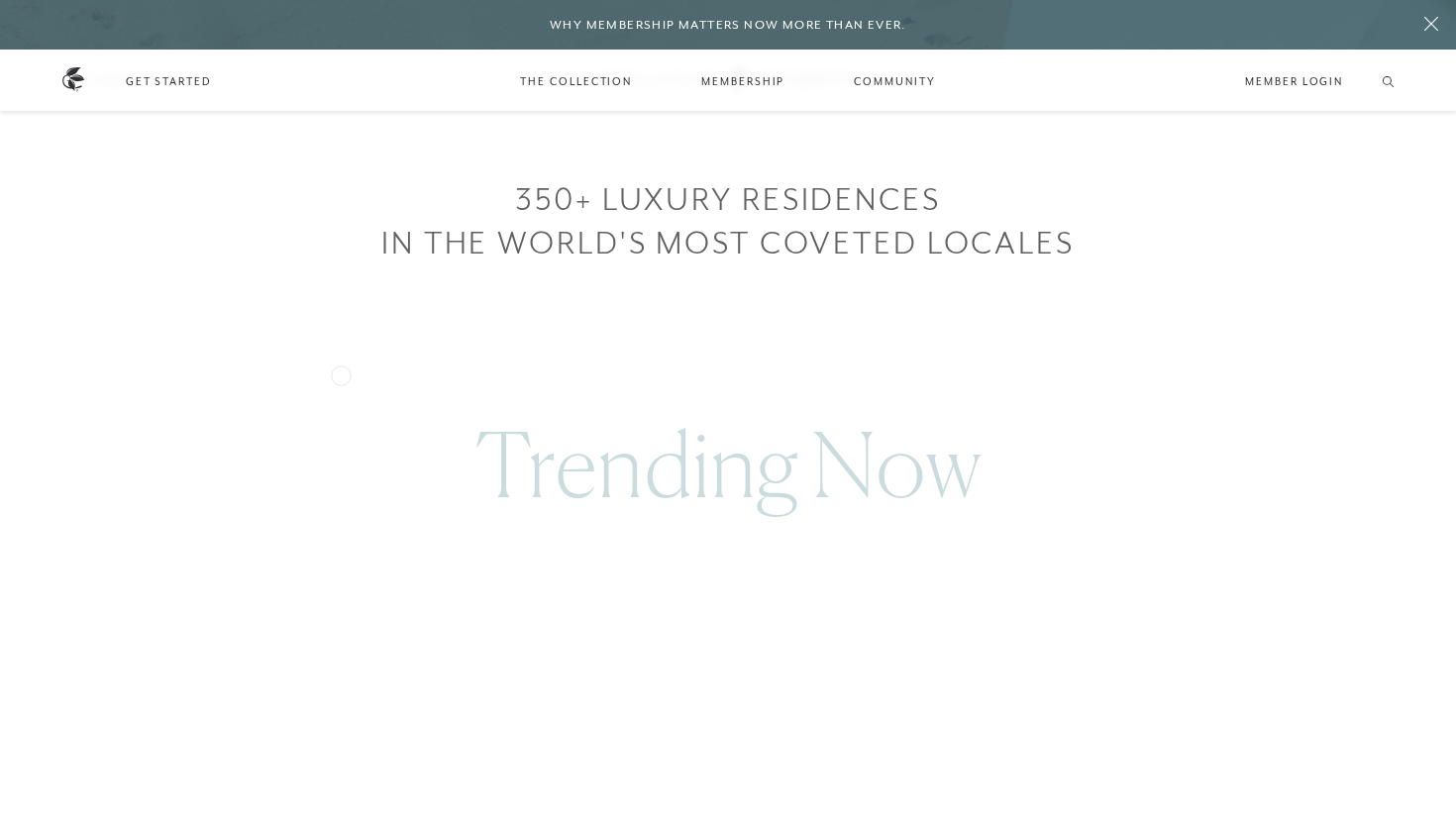 scroll, scrollTop: 1183, scrollLeft: 0, axis: vertical 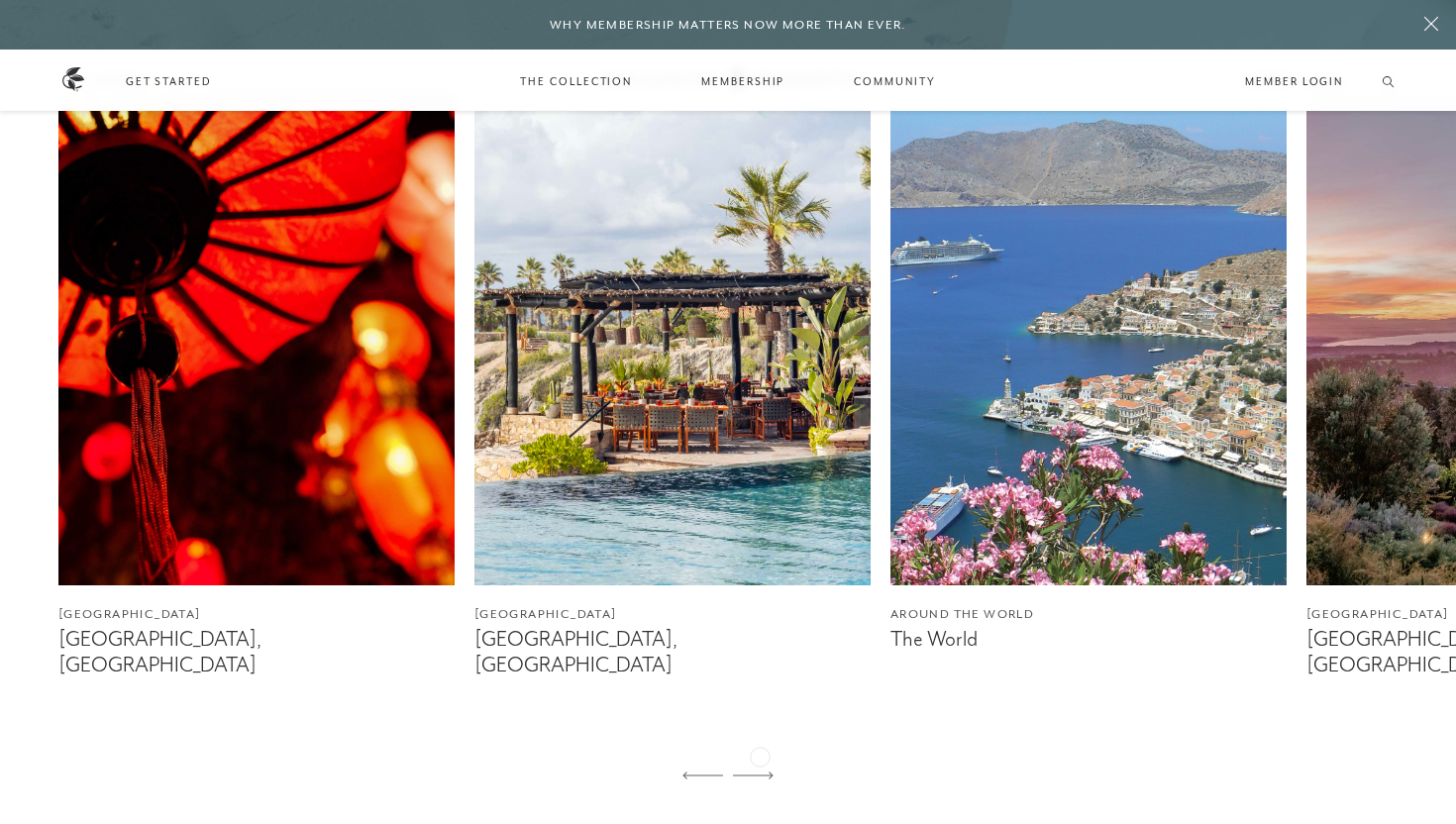 click at bounding box center [753, 776] 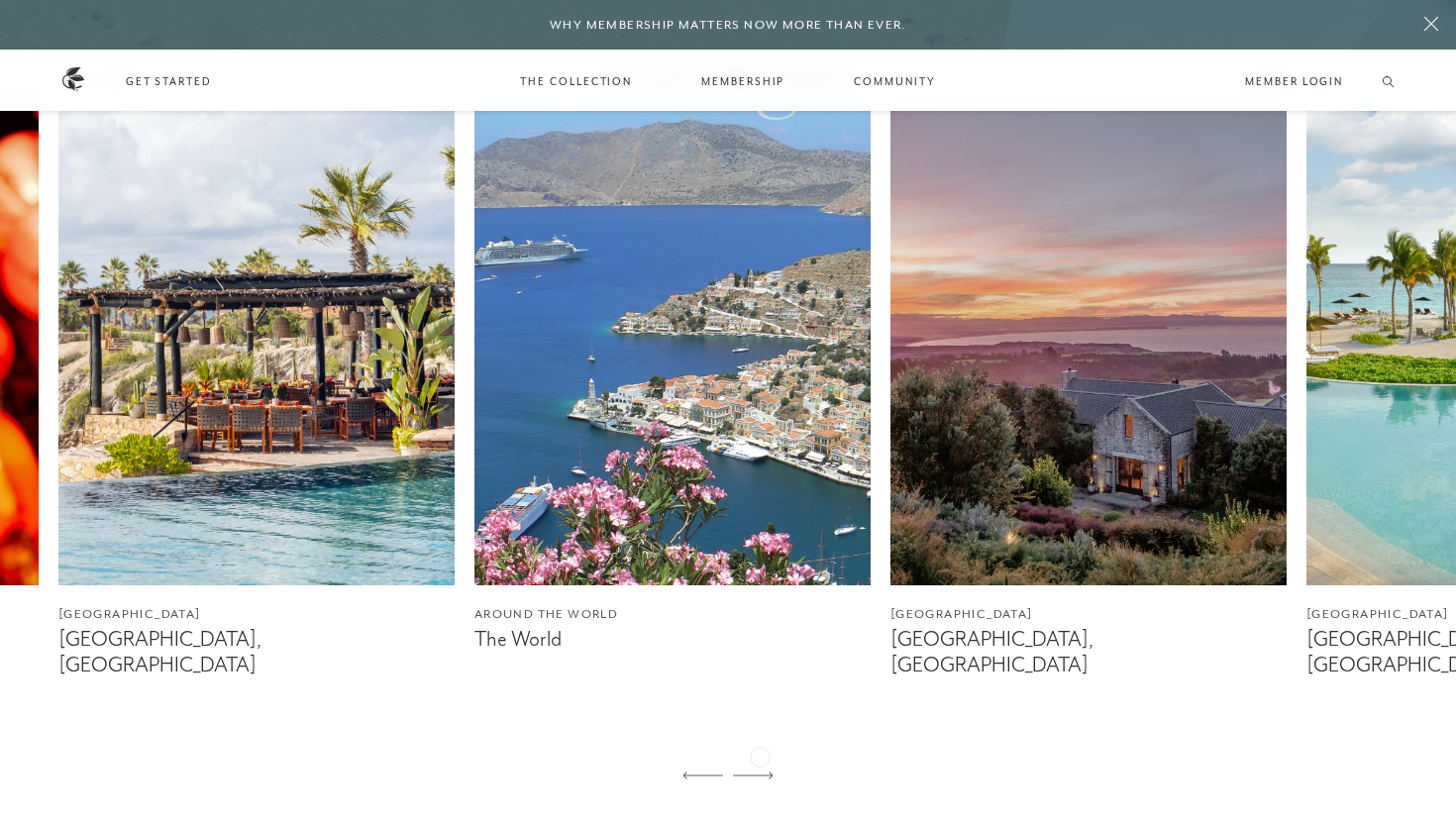 click at bounding box center (753, 776) 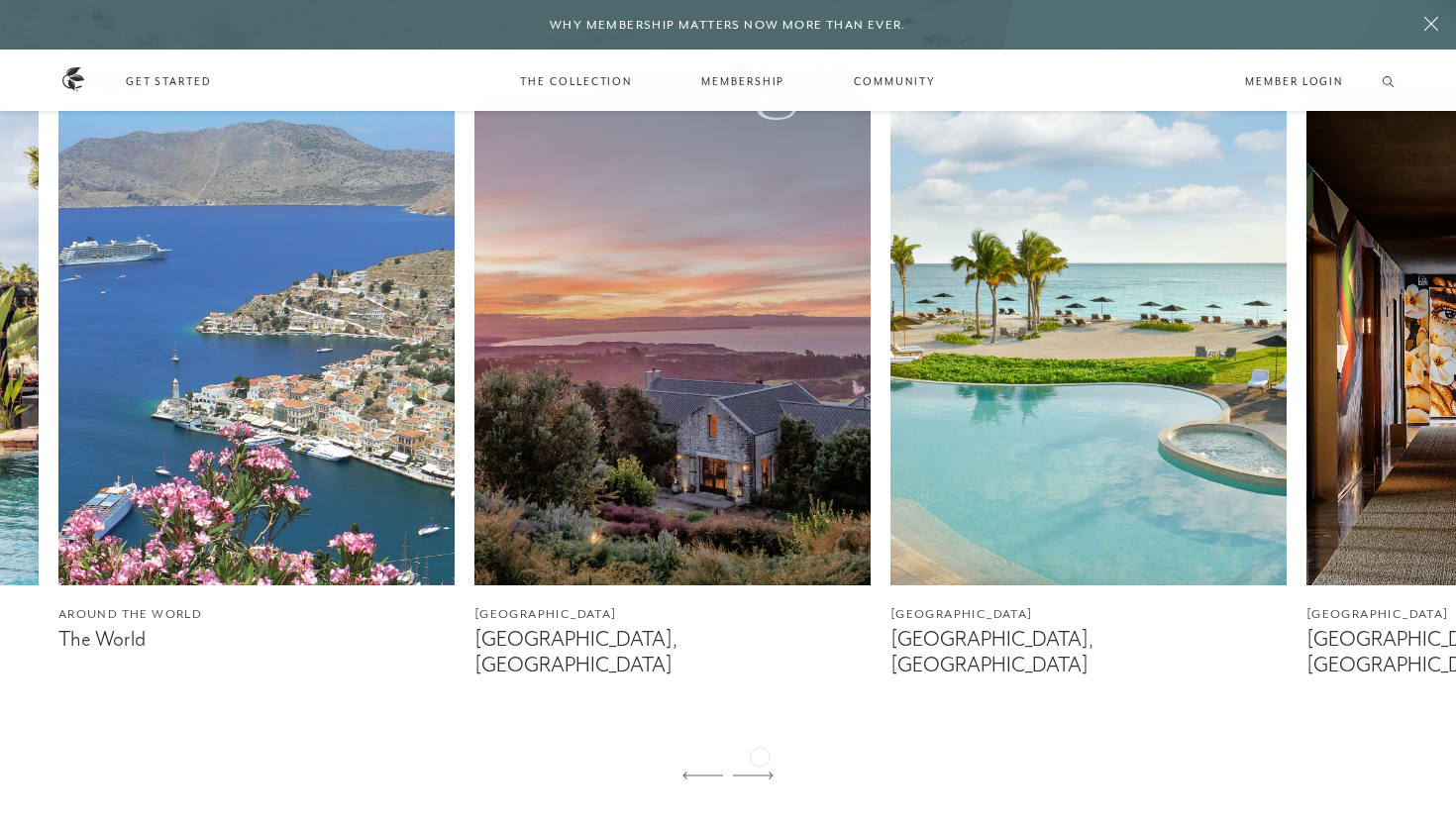 click at bounding box center [753, 776] 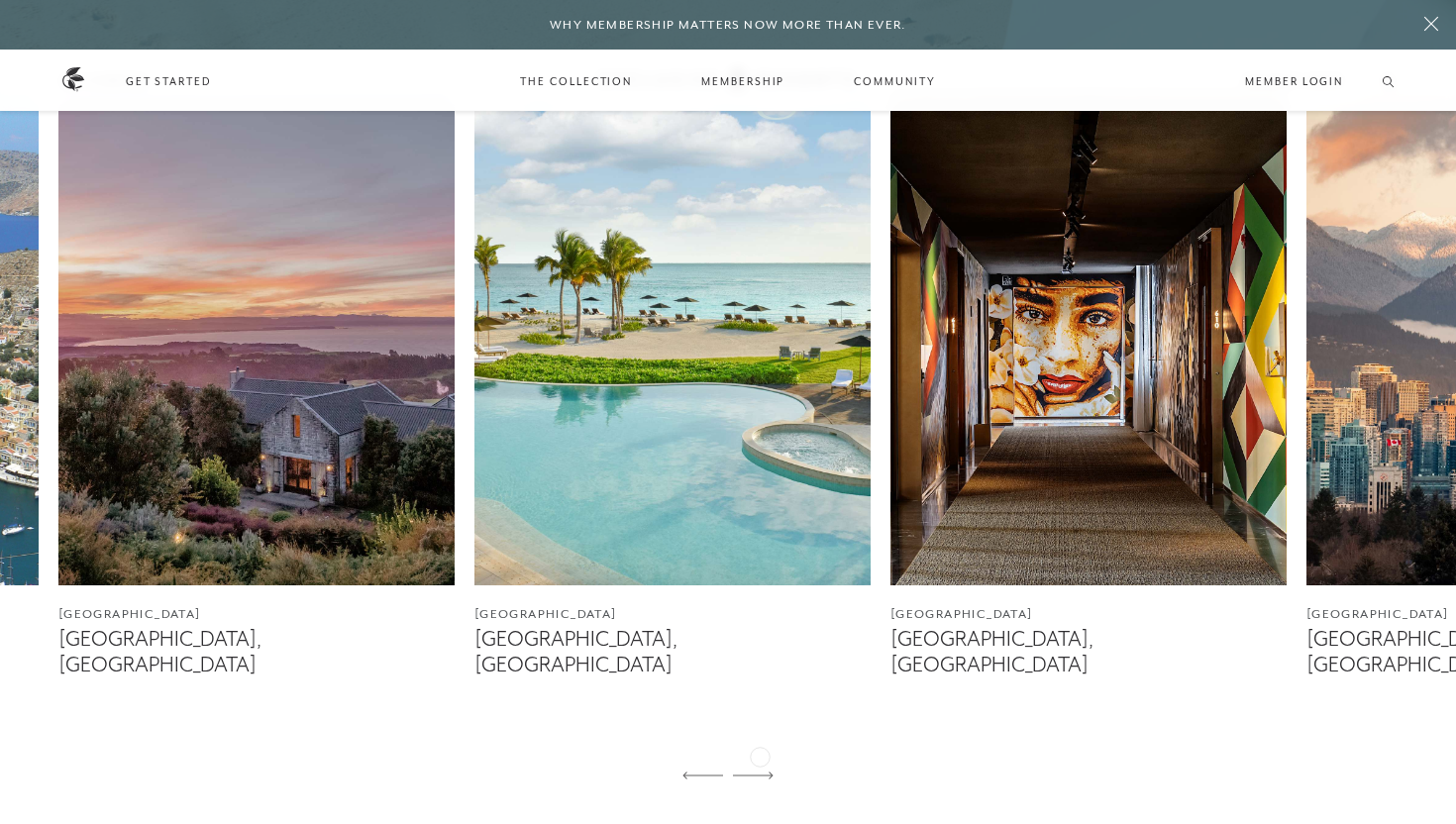 click at bounding box center [753, 776] 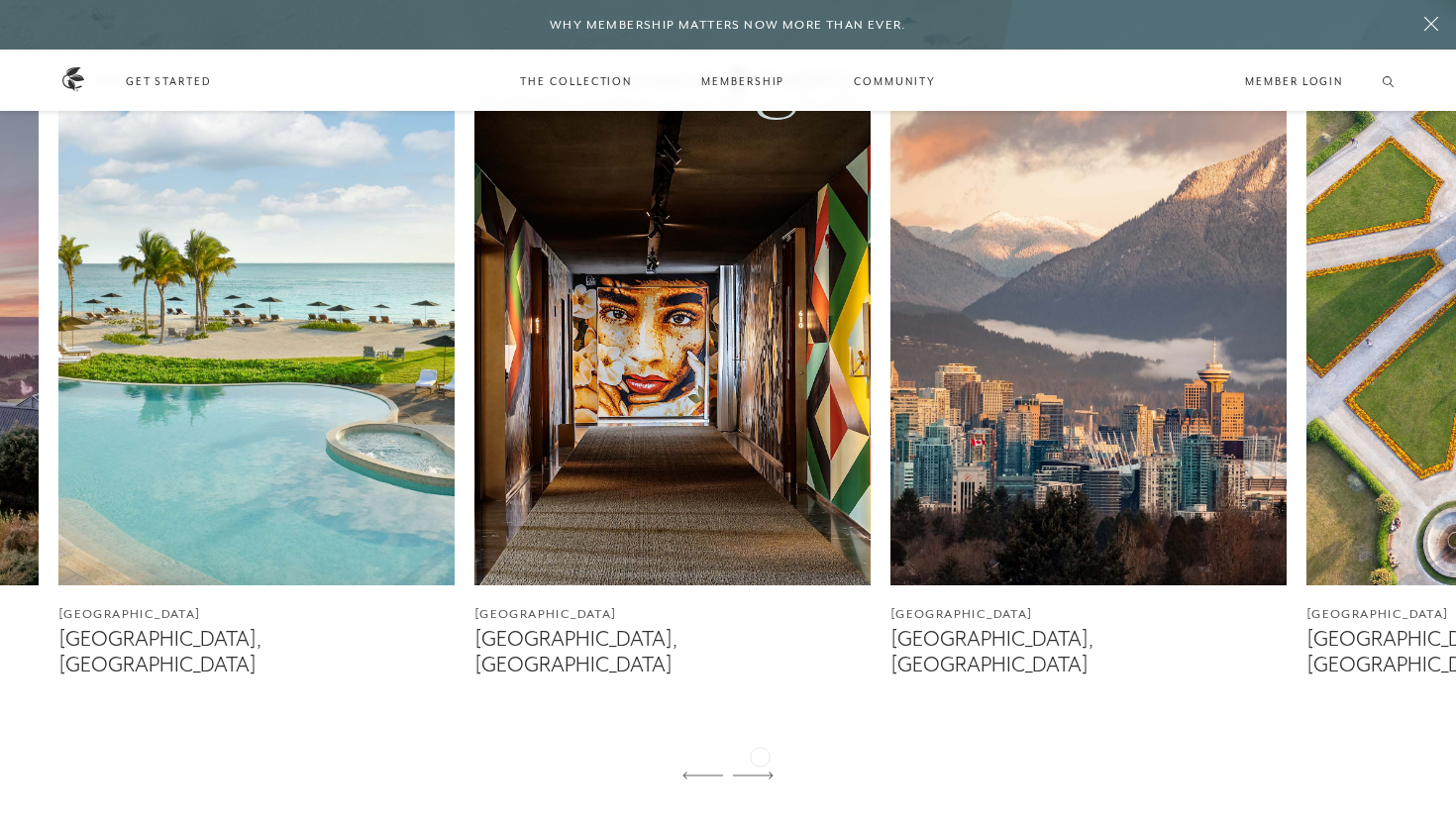 click at bounding box center (753, 776) 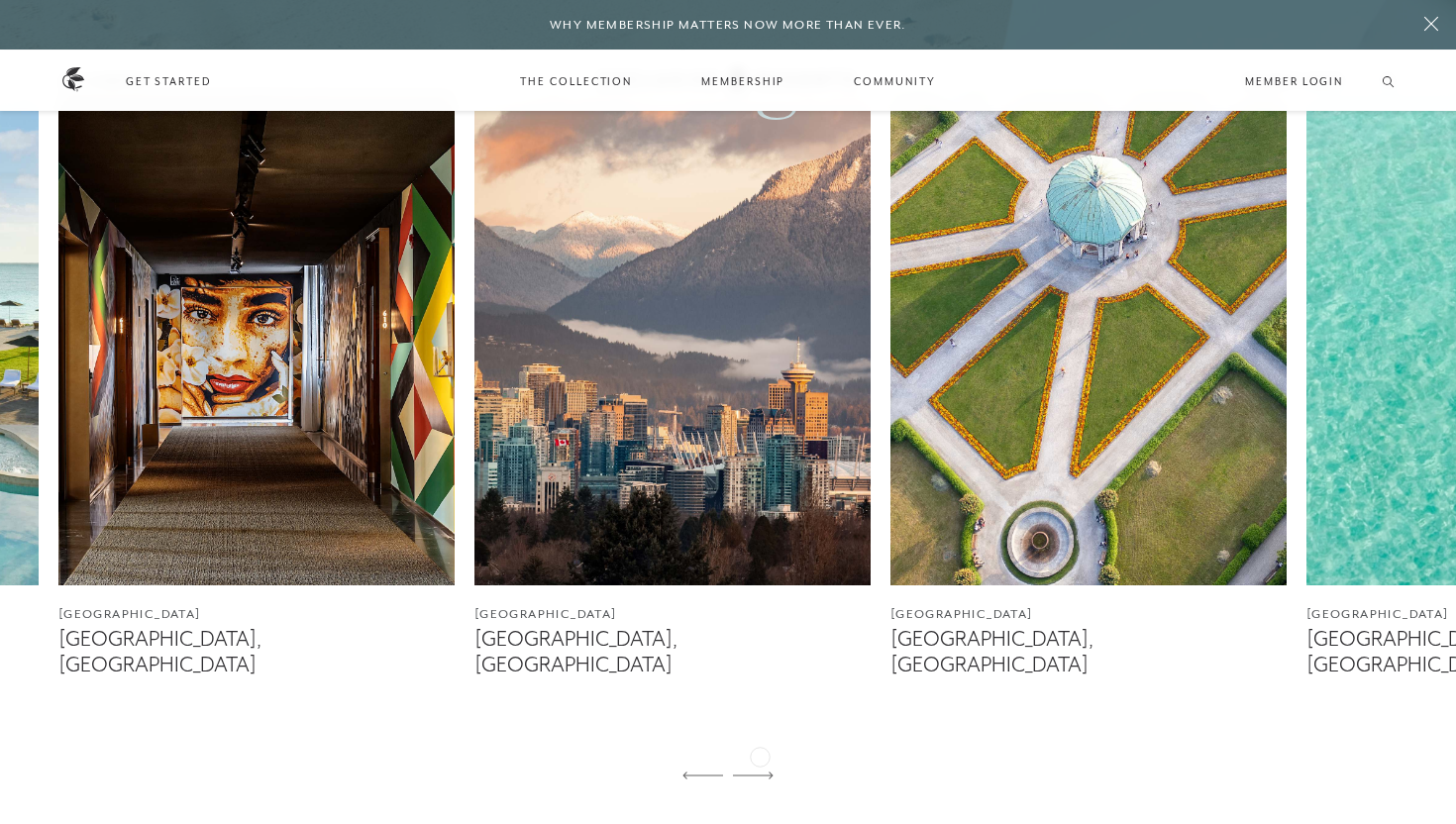 click at bounding box center [753, 776] 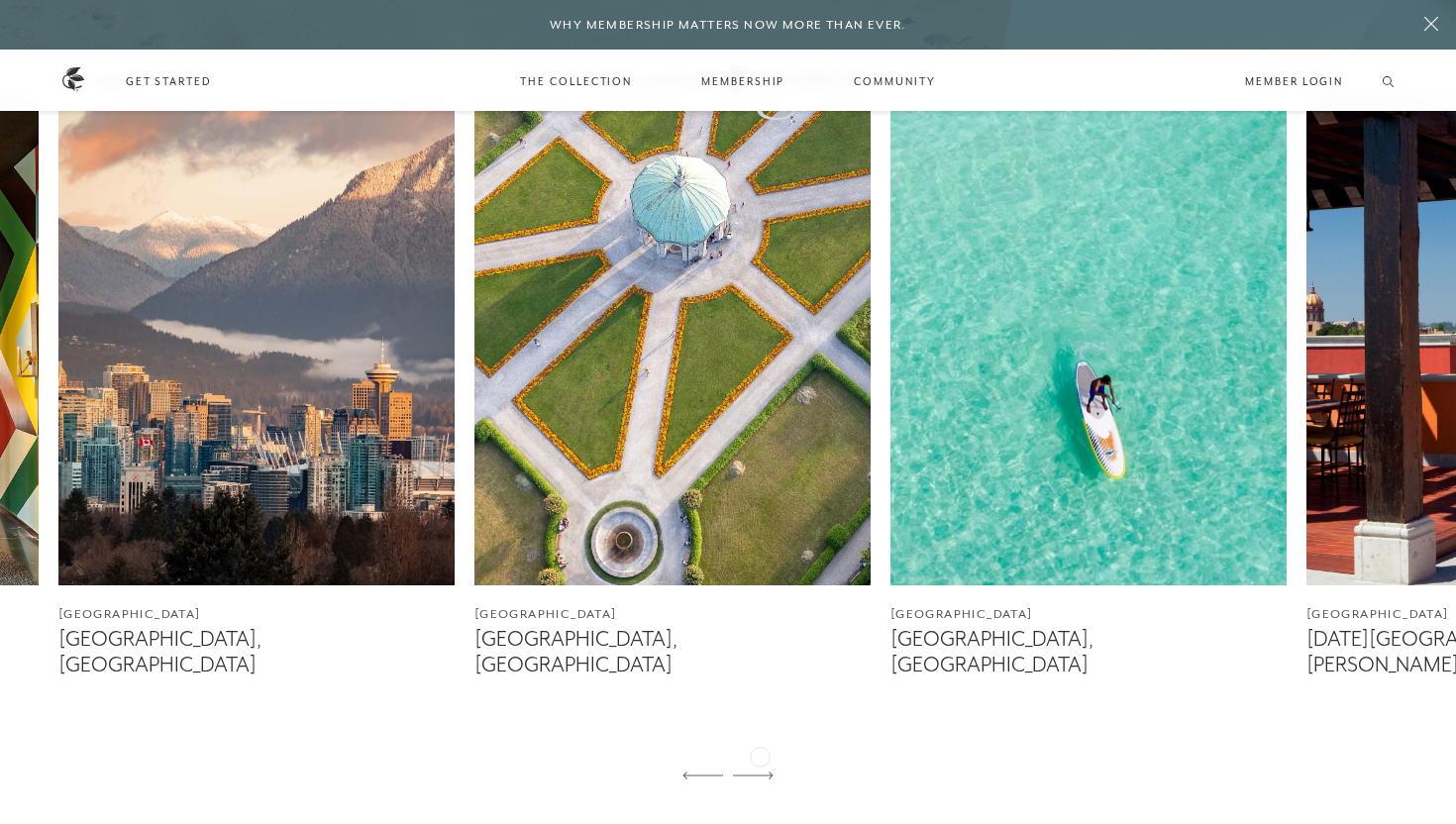 click at bounding box center (753, 776) 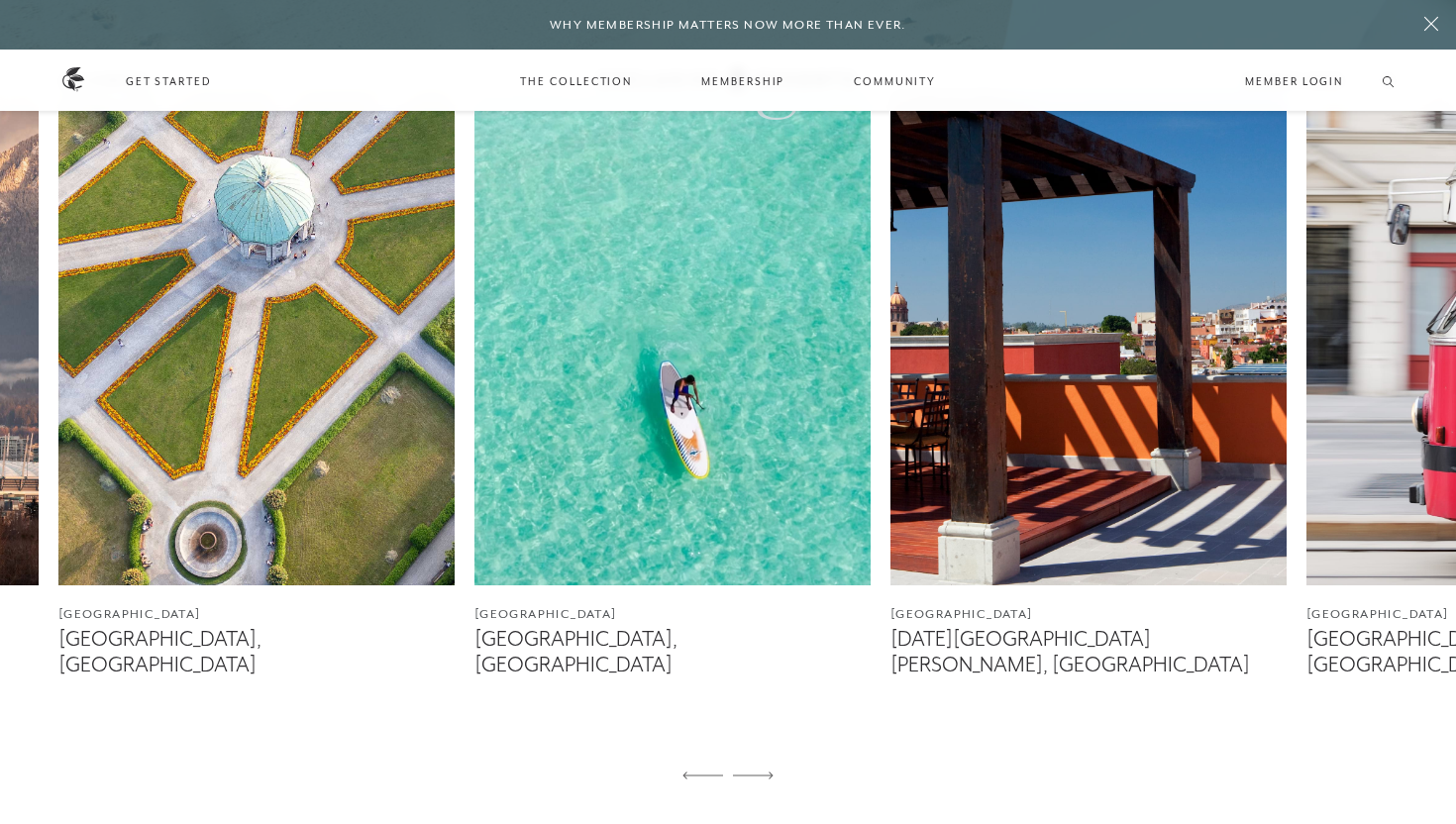 click at bounding box center (753, 776) 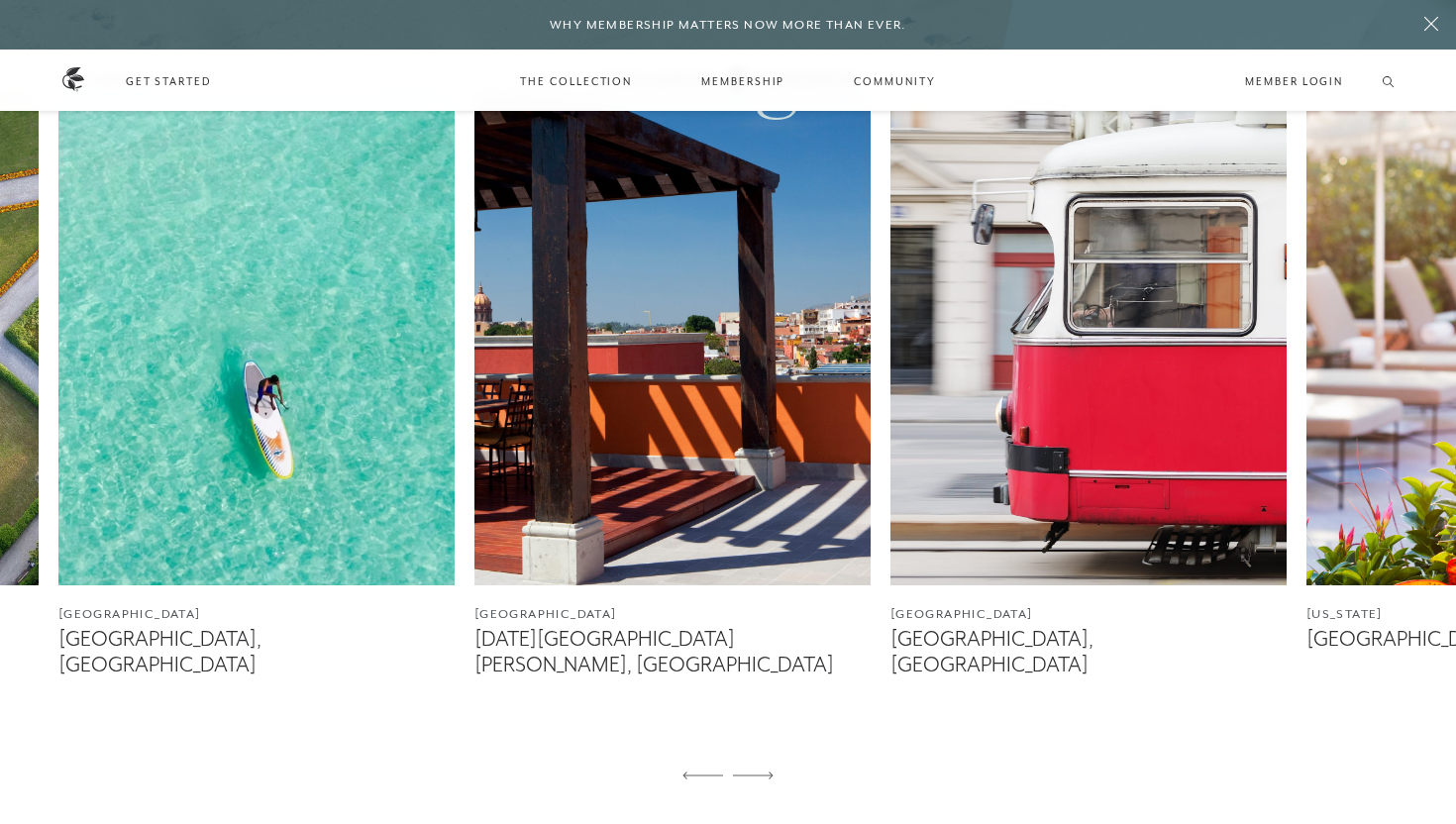 click at bounding box center (753, 776) 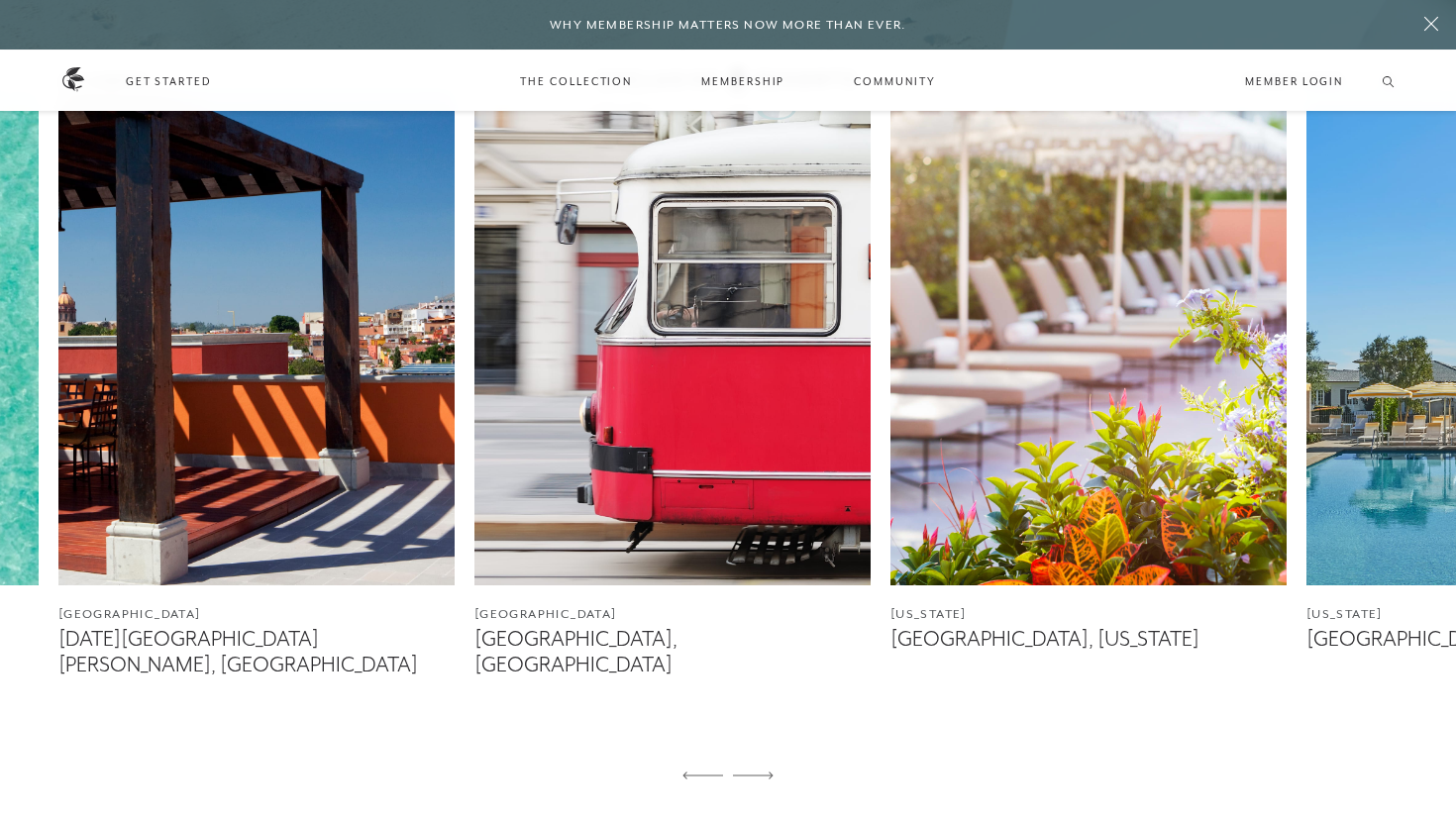 click at bounding box center (753, 776) 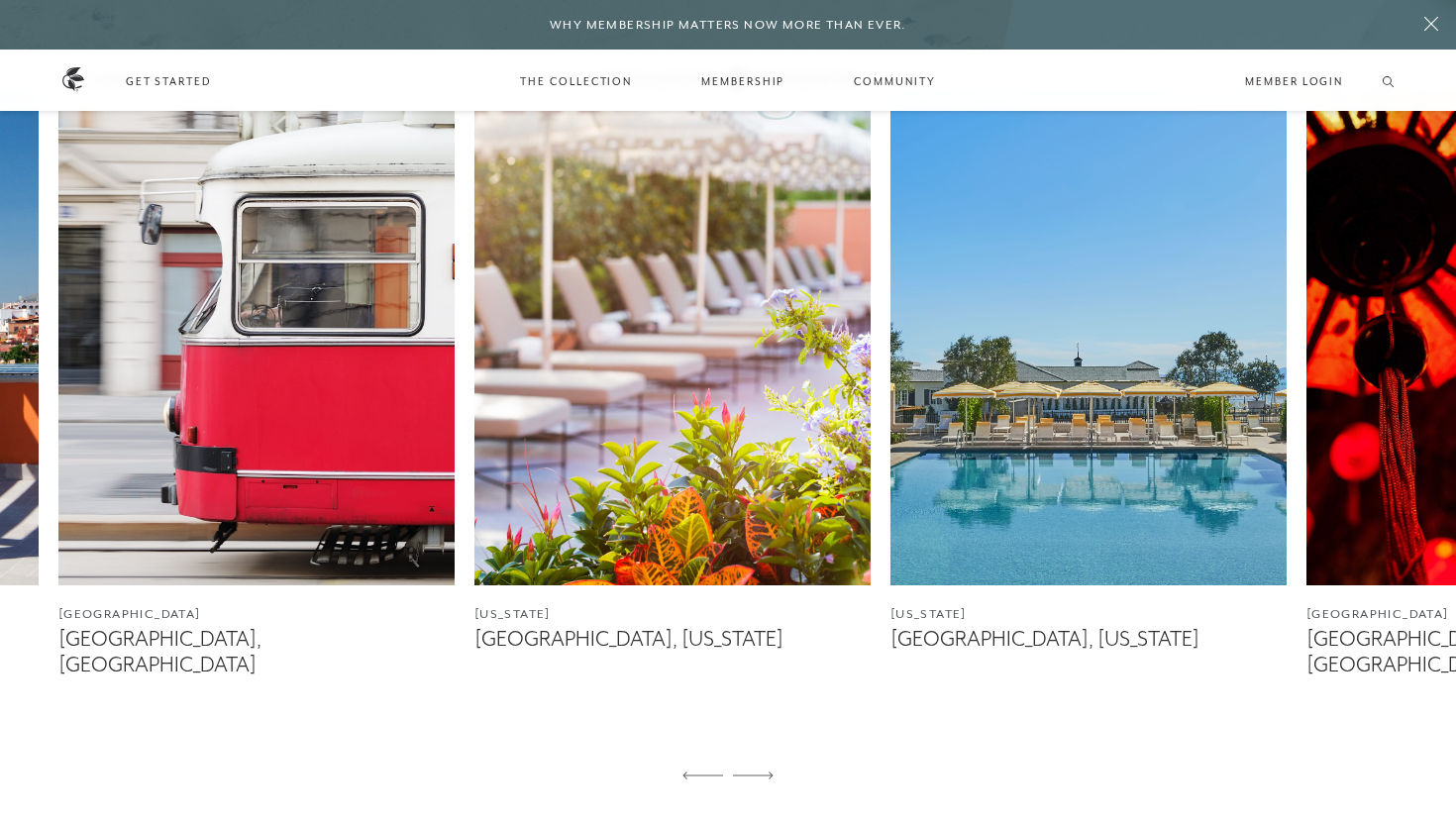 click at bounding box center [753, 776] 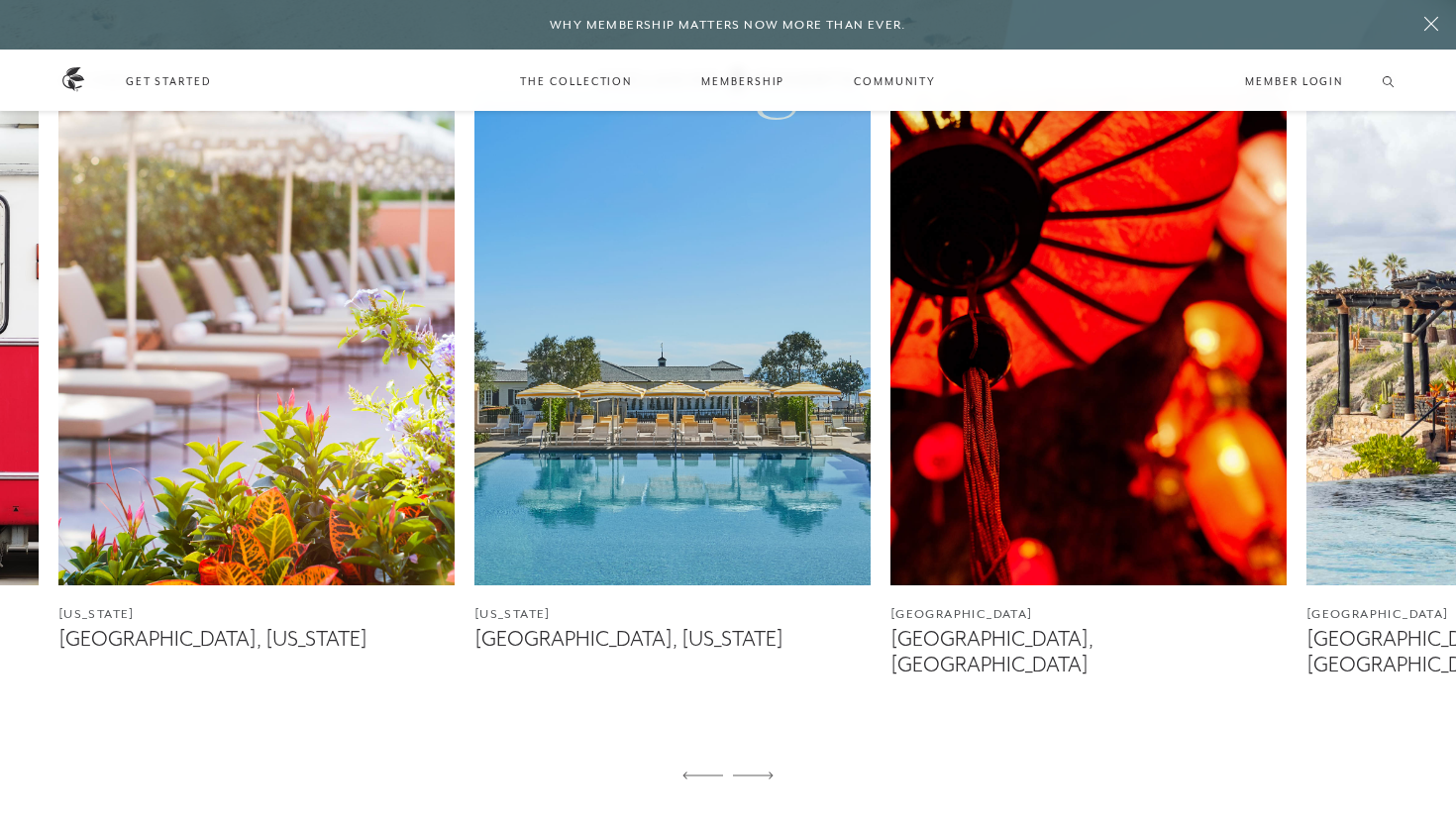 click at bounding box center (753, 776) 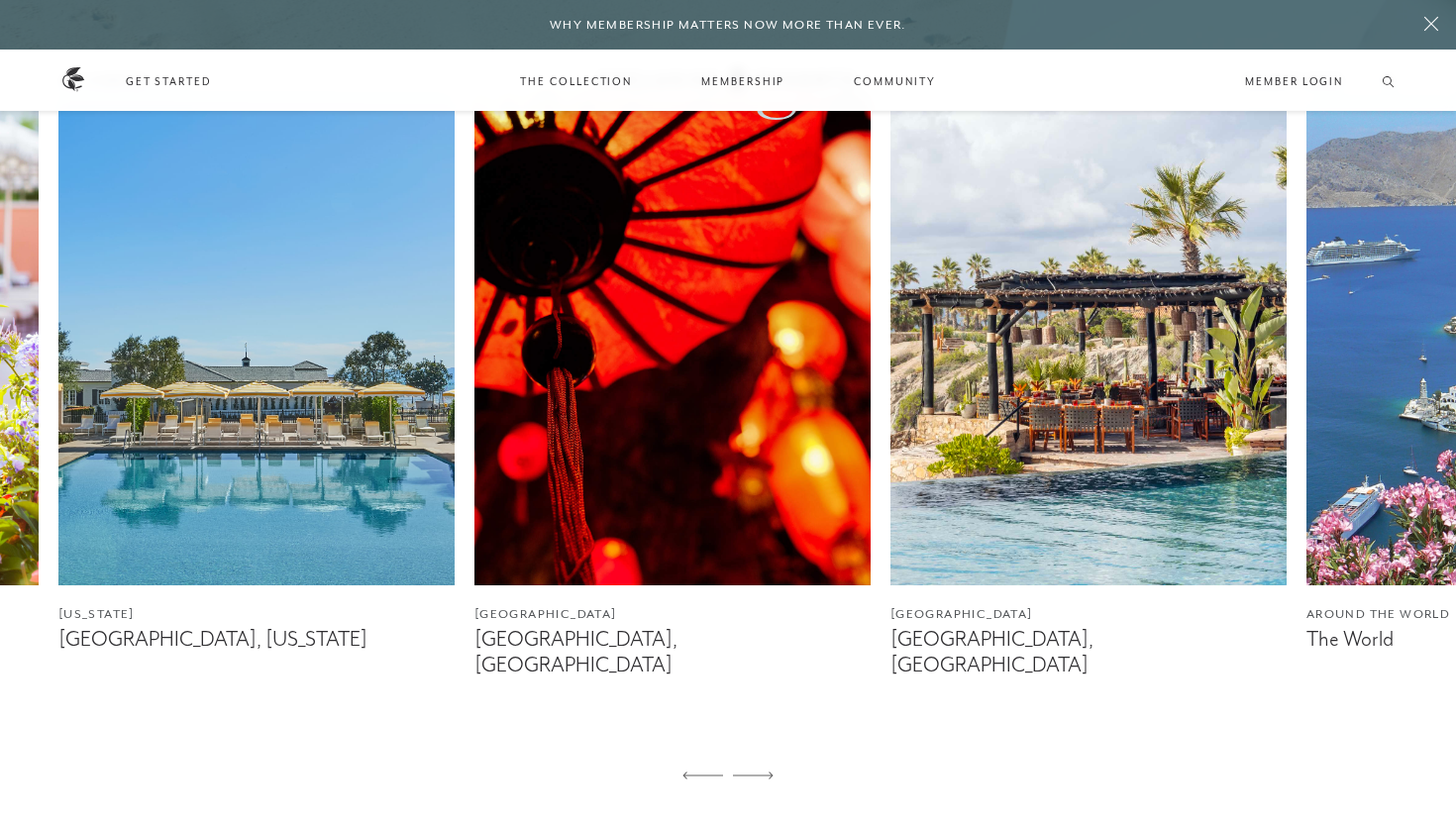 click at bounding box center [753, 776] 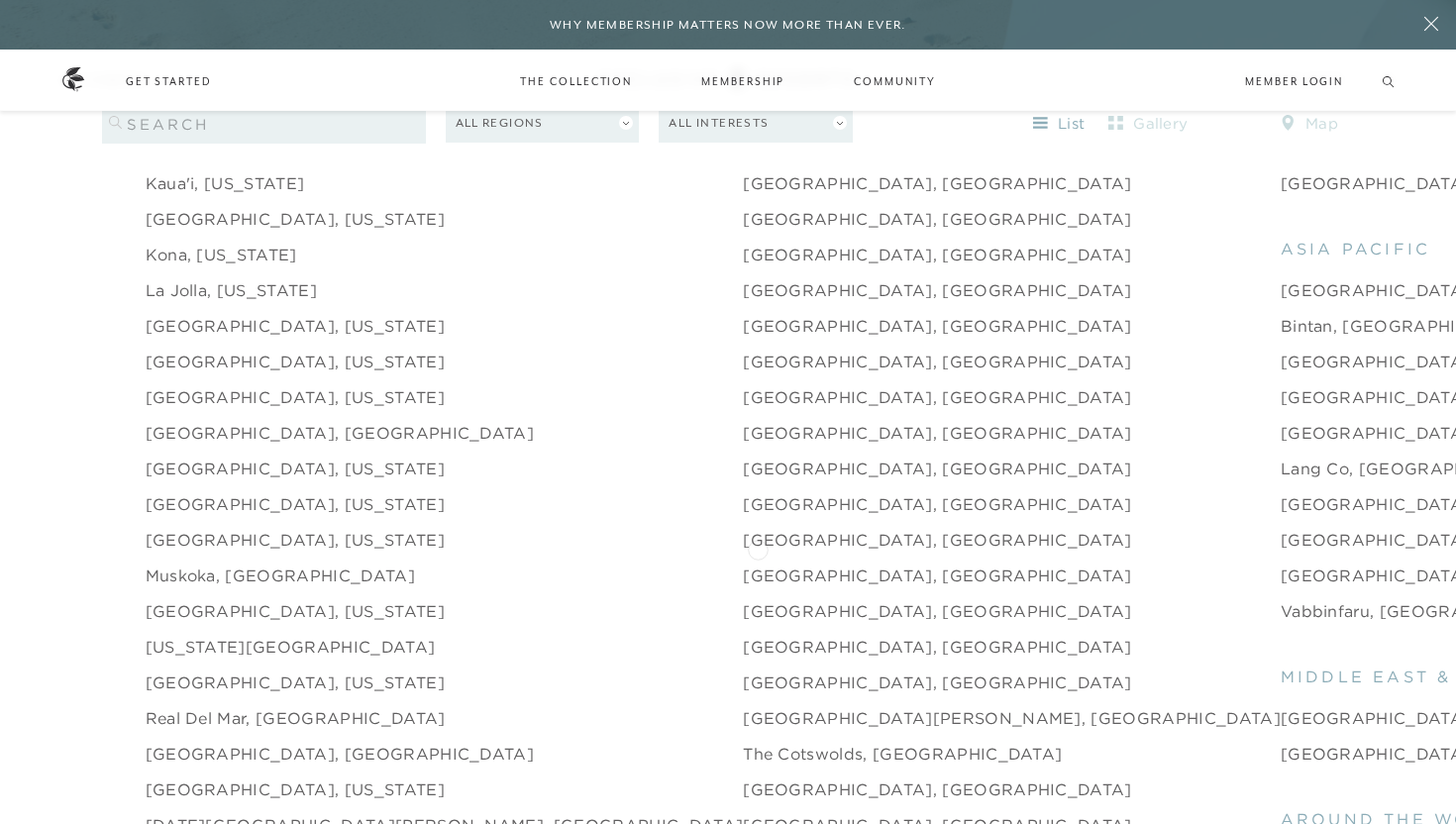 scroll, scrollTop: 2590, scrollLeft: 0, axis: vertical 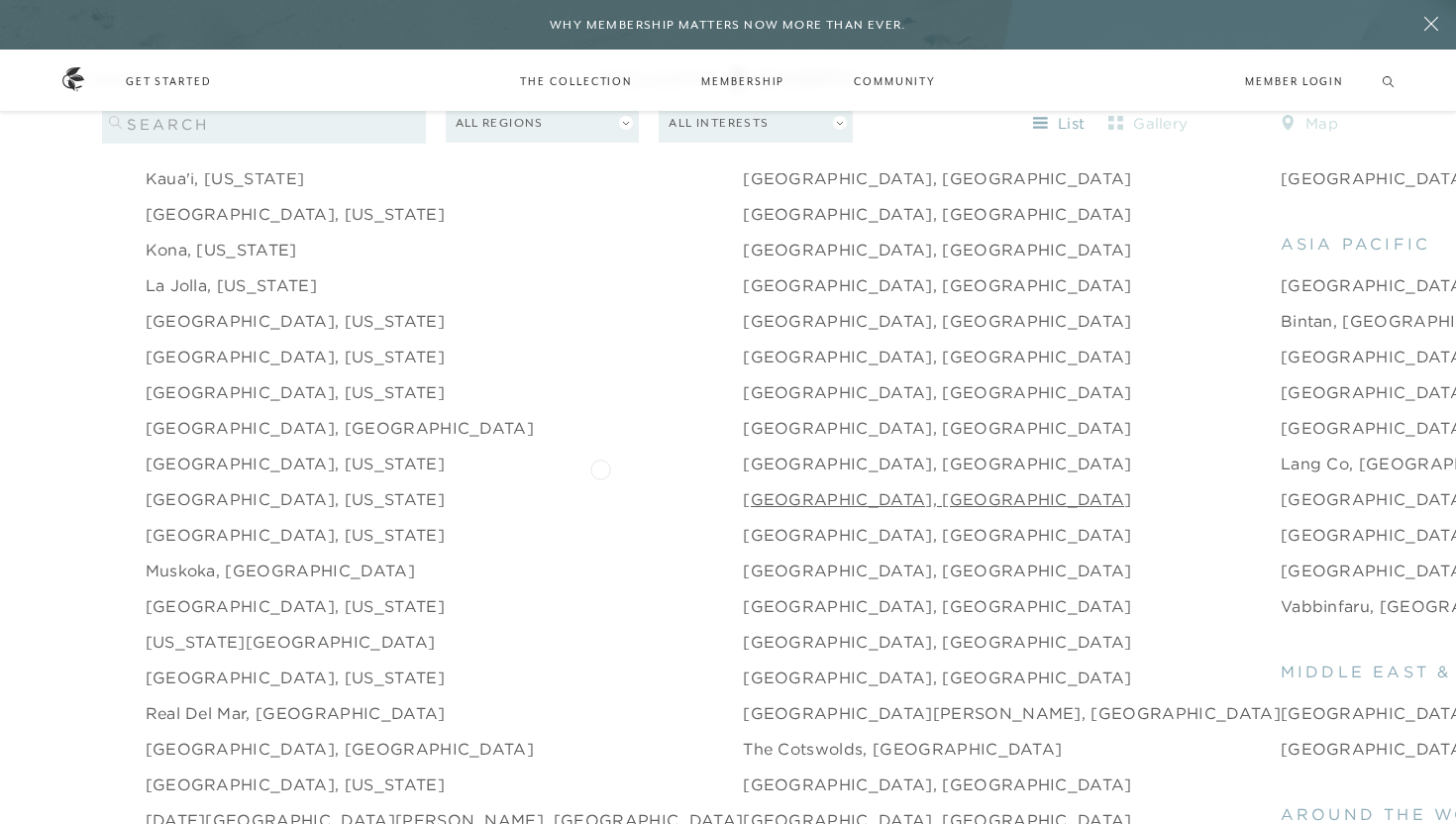 click on "[GEOGRAPHIC_DATA], [GEOGRAPHIC_DATA]" at bounding box center [937, 499] 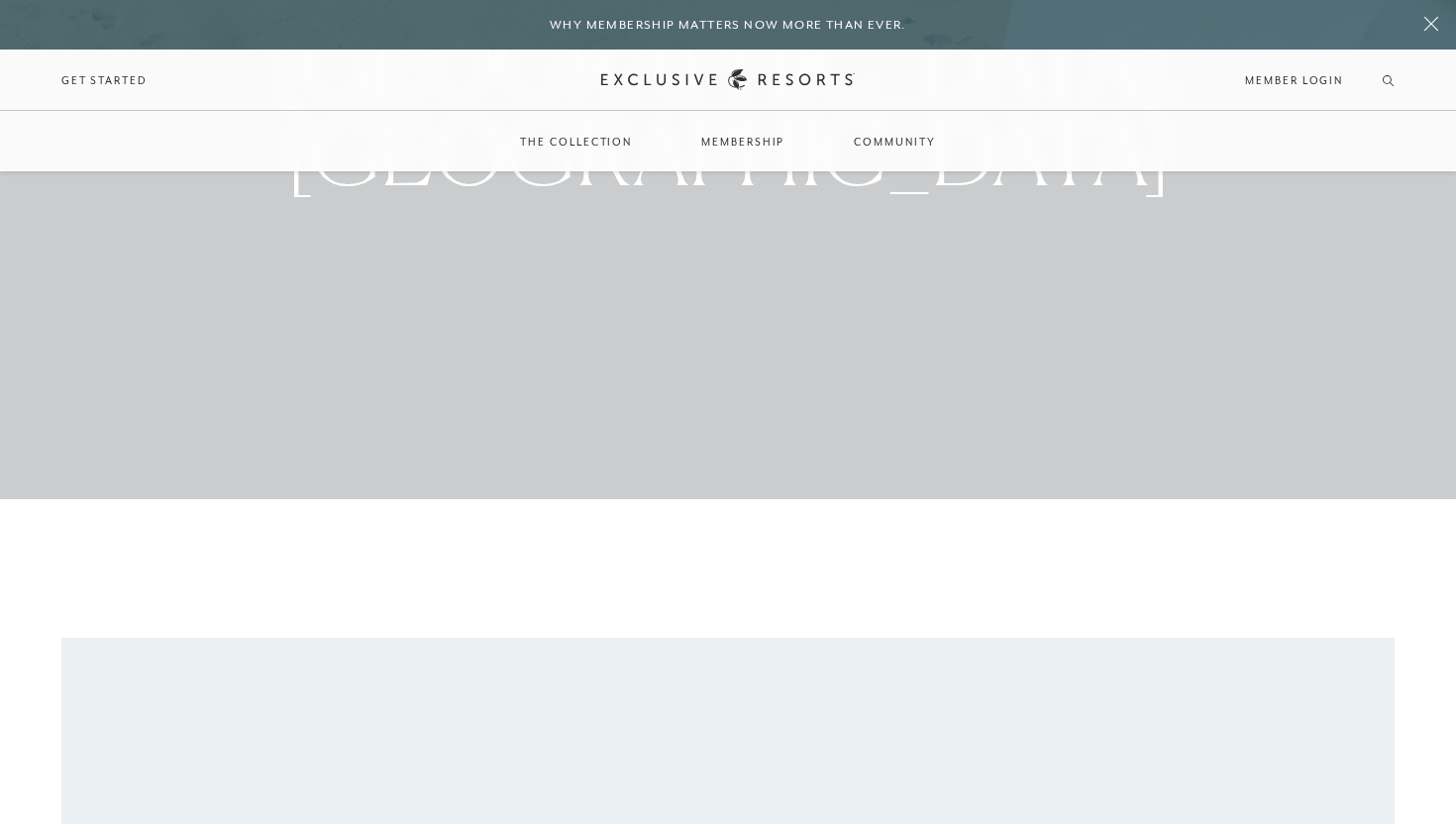 scroll, scrollTop: 0, scrollLeft: 0, axis: both 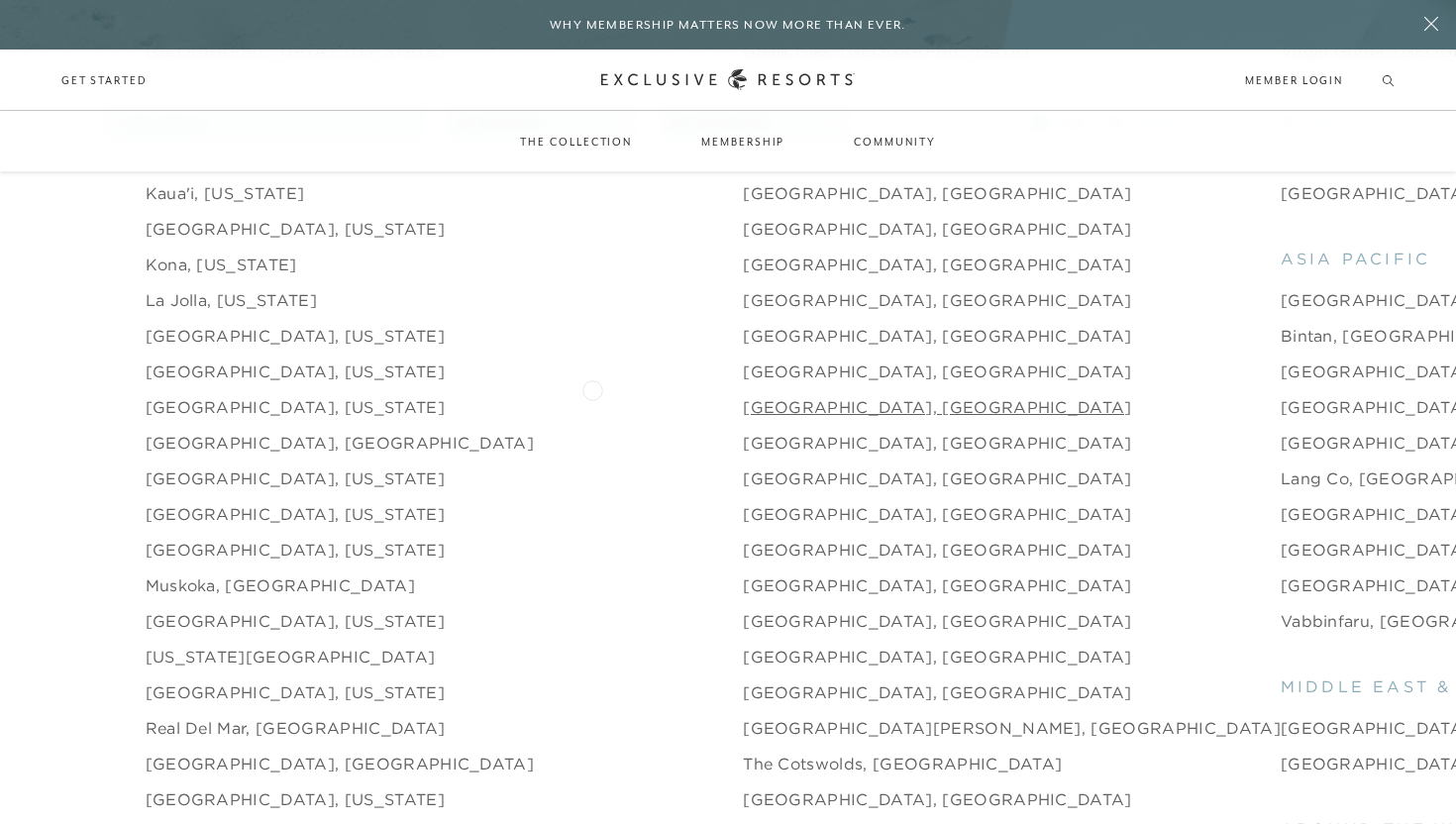 click on "[GEOGRAPHIC_DATA], [GEOGRAPHIC_DATA]" at bounding box center (937, 407) 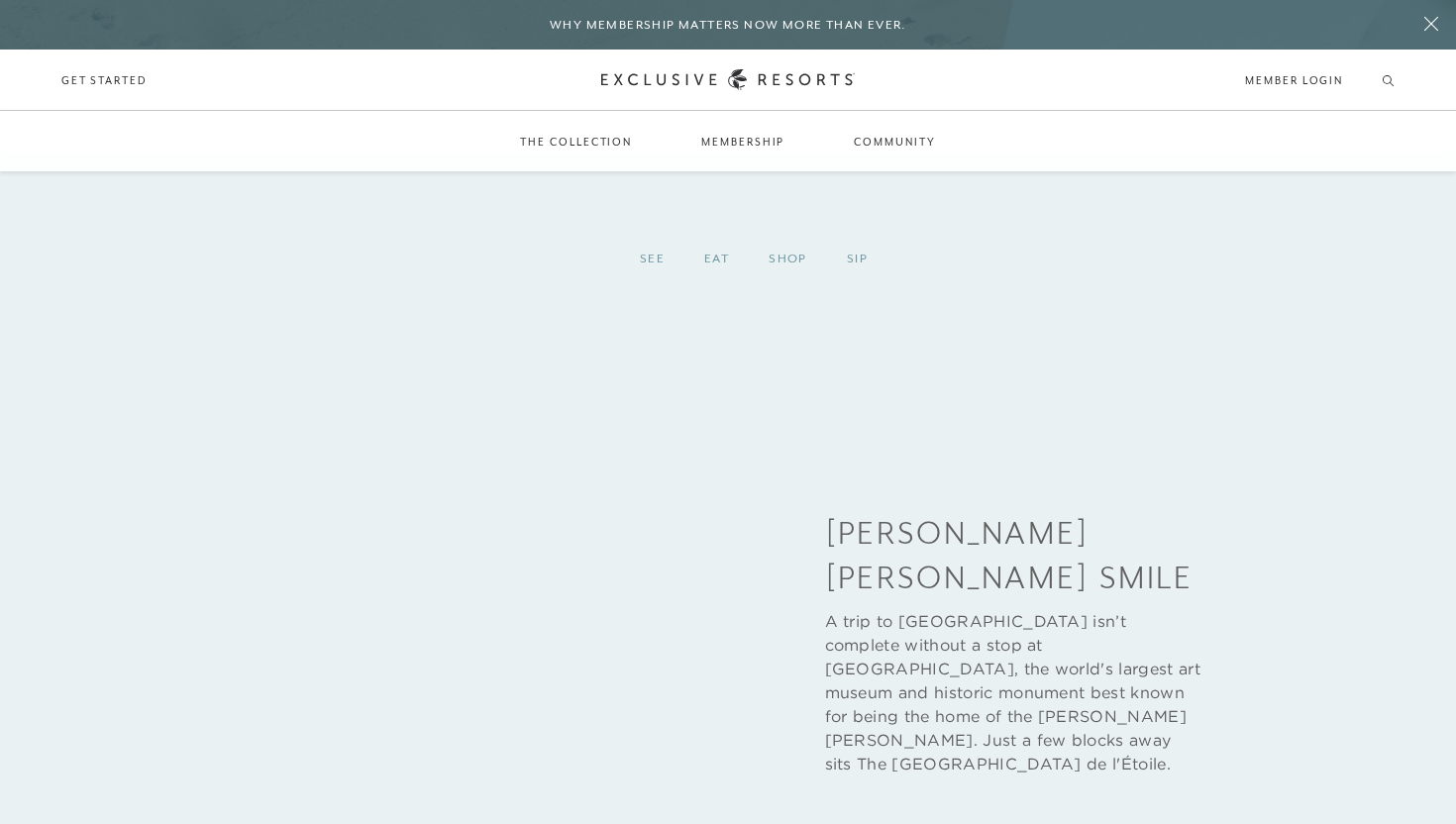 scroll, scrollTop: 5293, scrollLeft: 0, axis: vertical 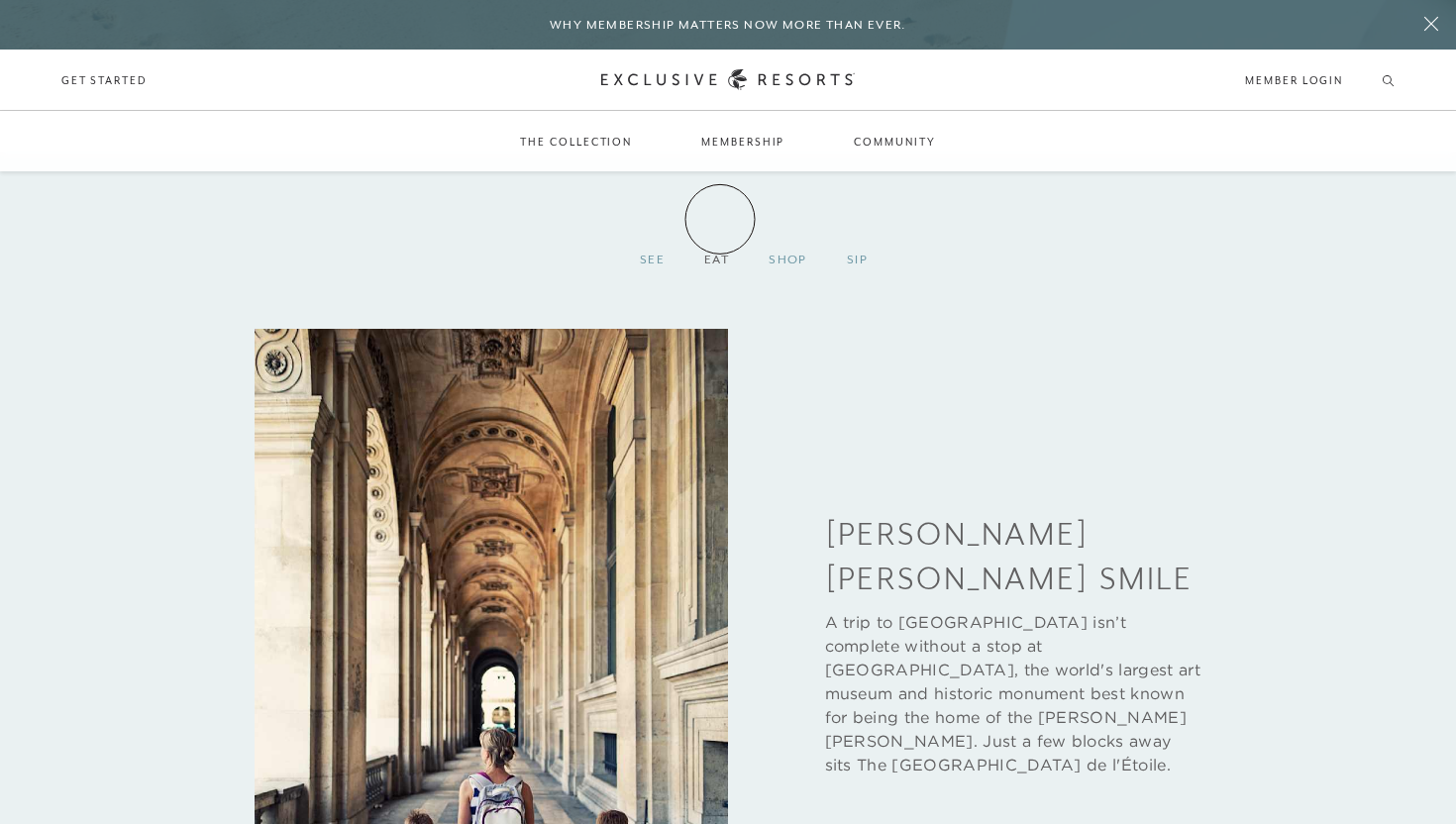 click on "Eat" 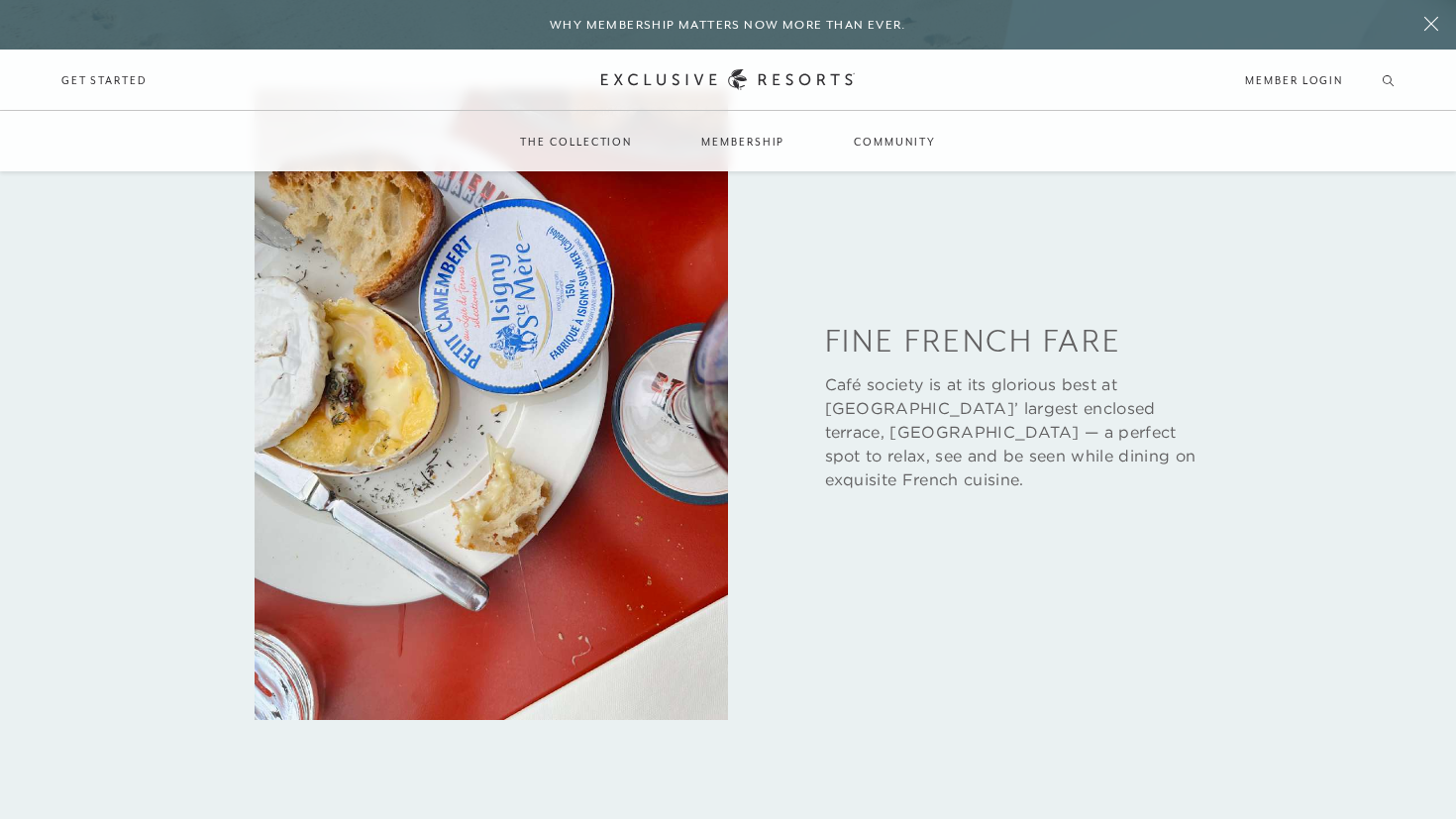scroll, scrollTop: 5490, scrollLeft: 0, axis: vertical 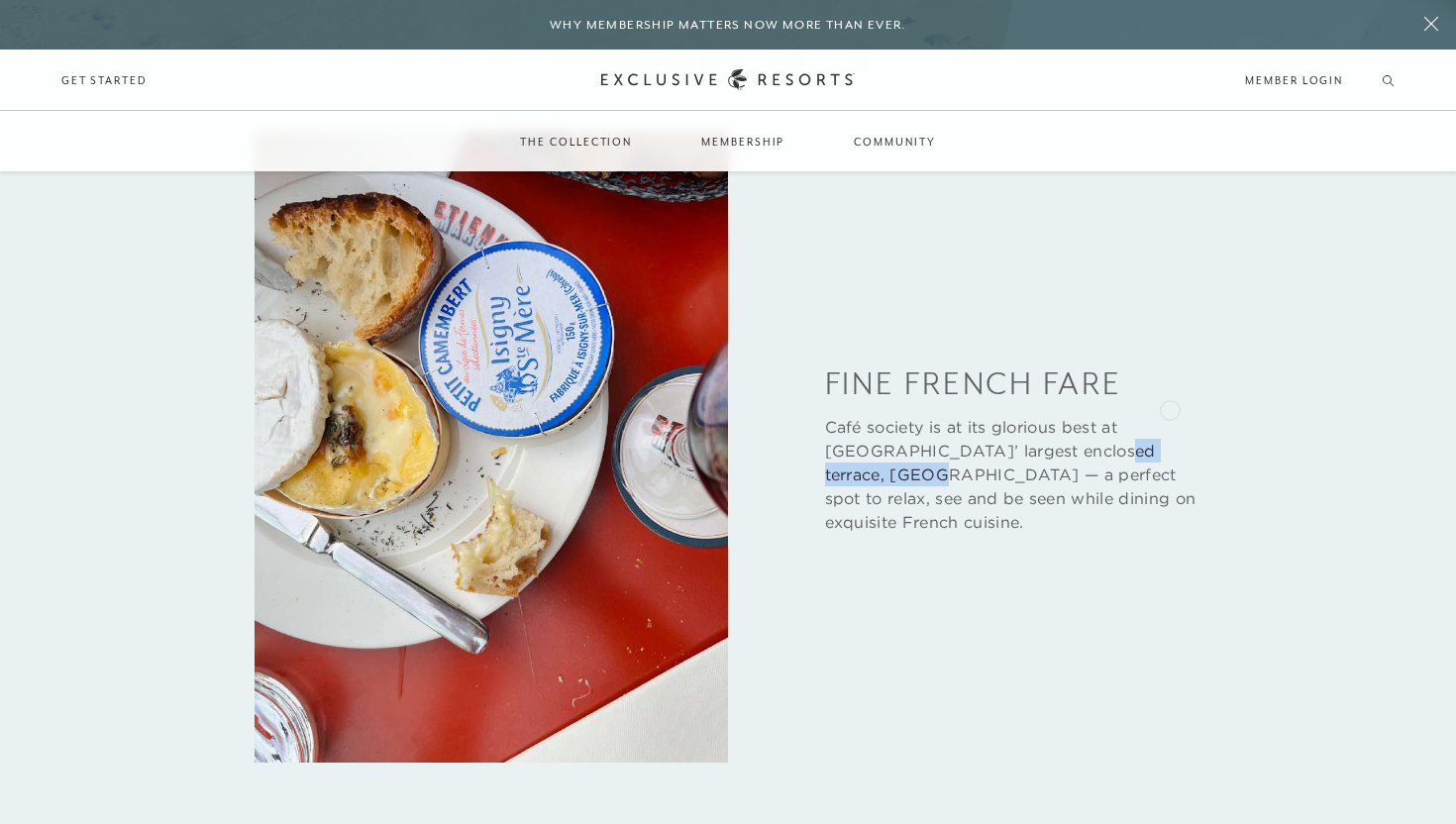 drag, startPoint x: 1029, startPoint y: 409, endPoint x: 1176, endPoint y: 407, distance: 147.0136 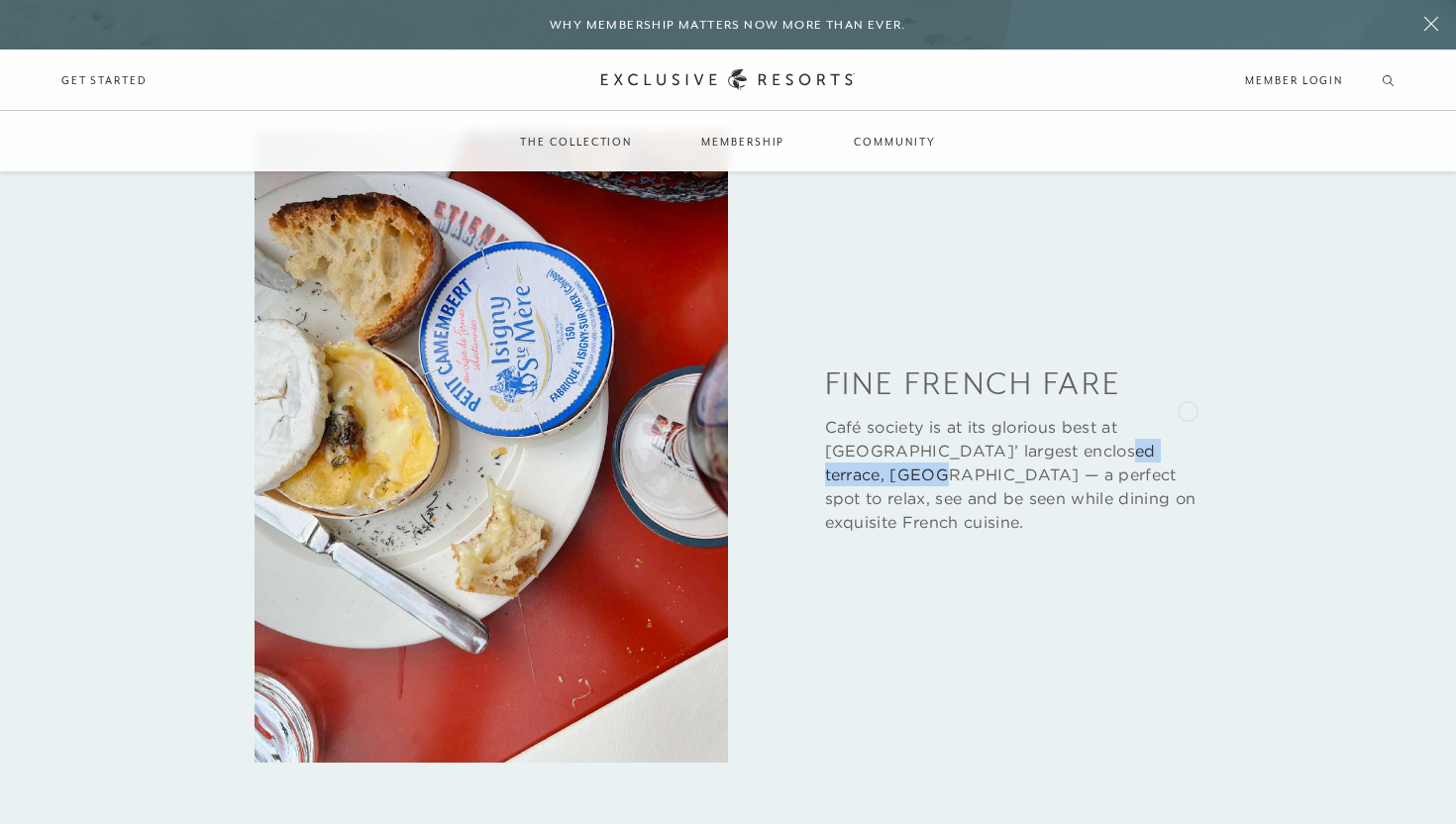 copy on "La Terrasse [PERSON_NAME]" 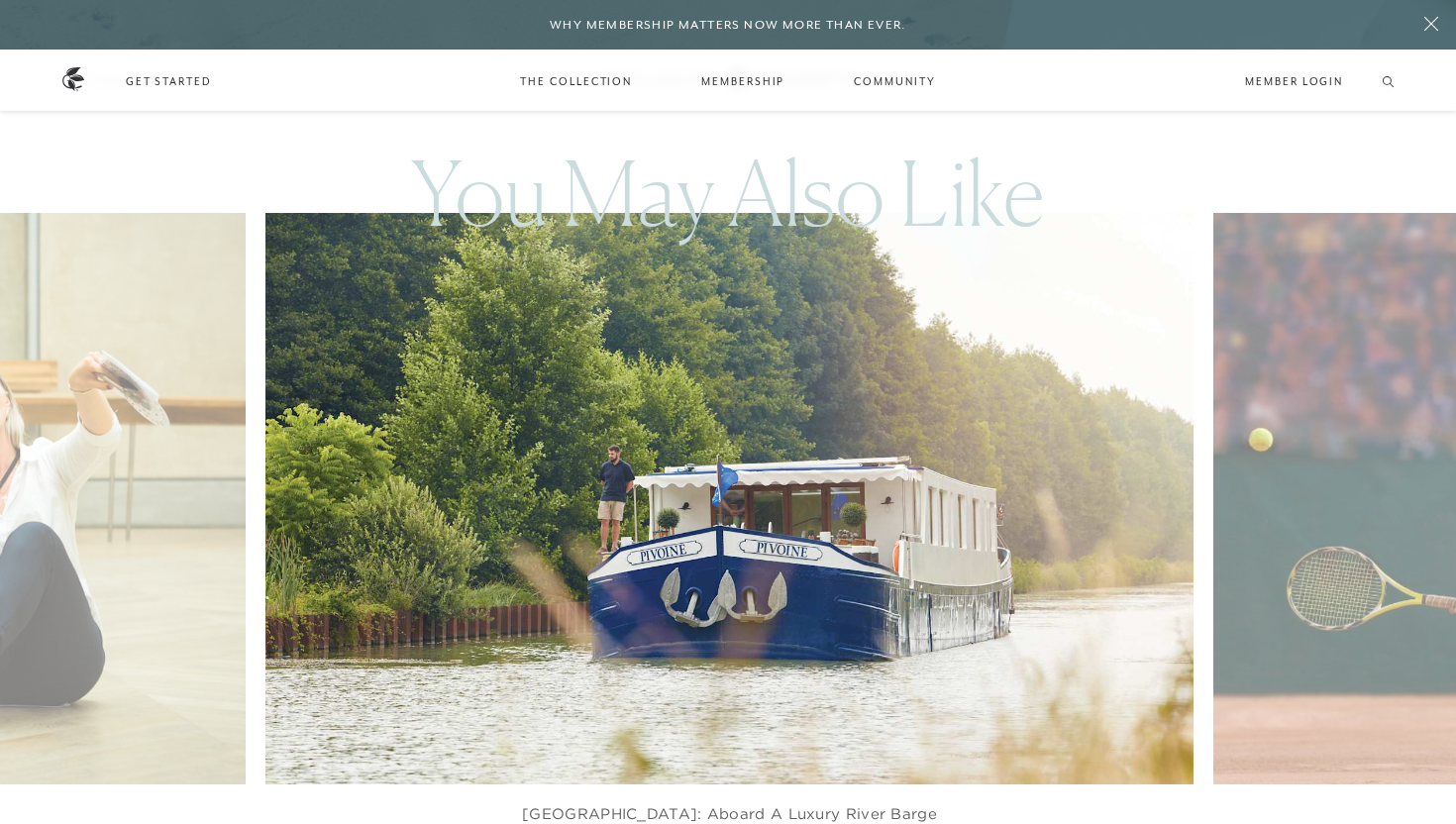 scroll, scrollTop: 6433, scrollLeft: 0, axis: vertical 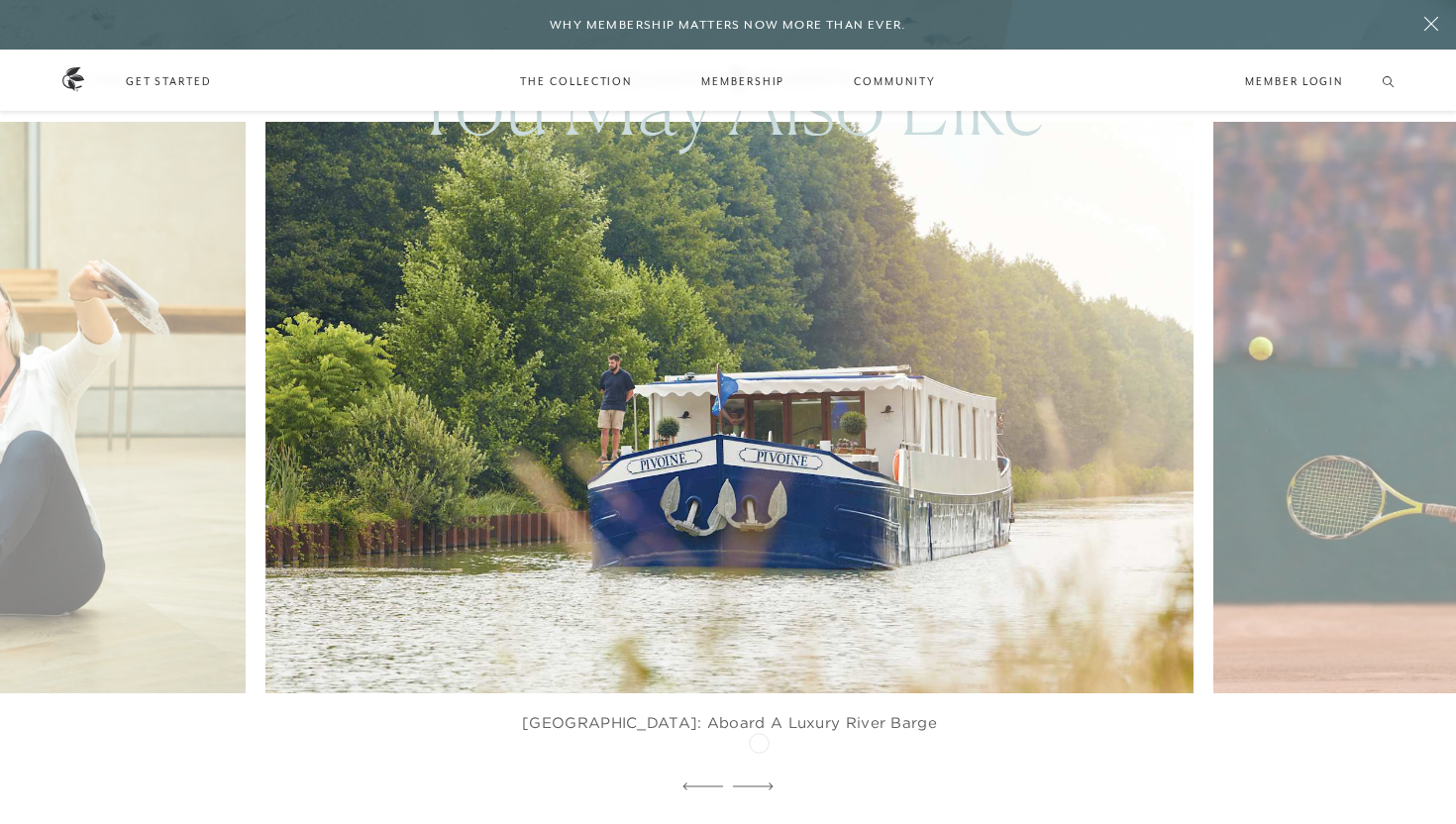 click 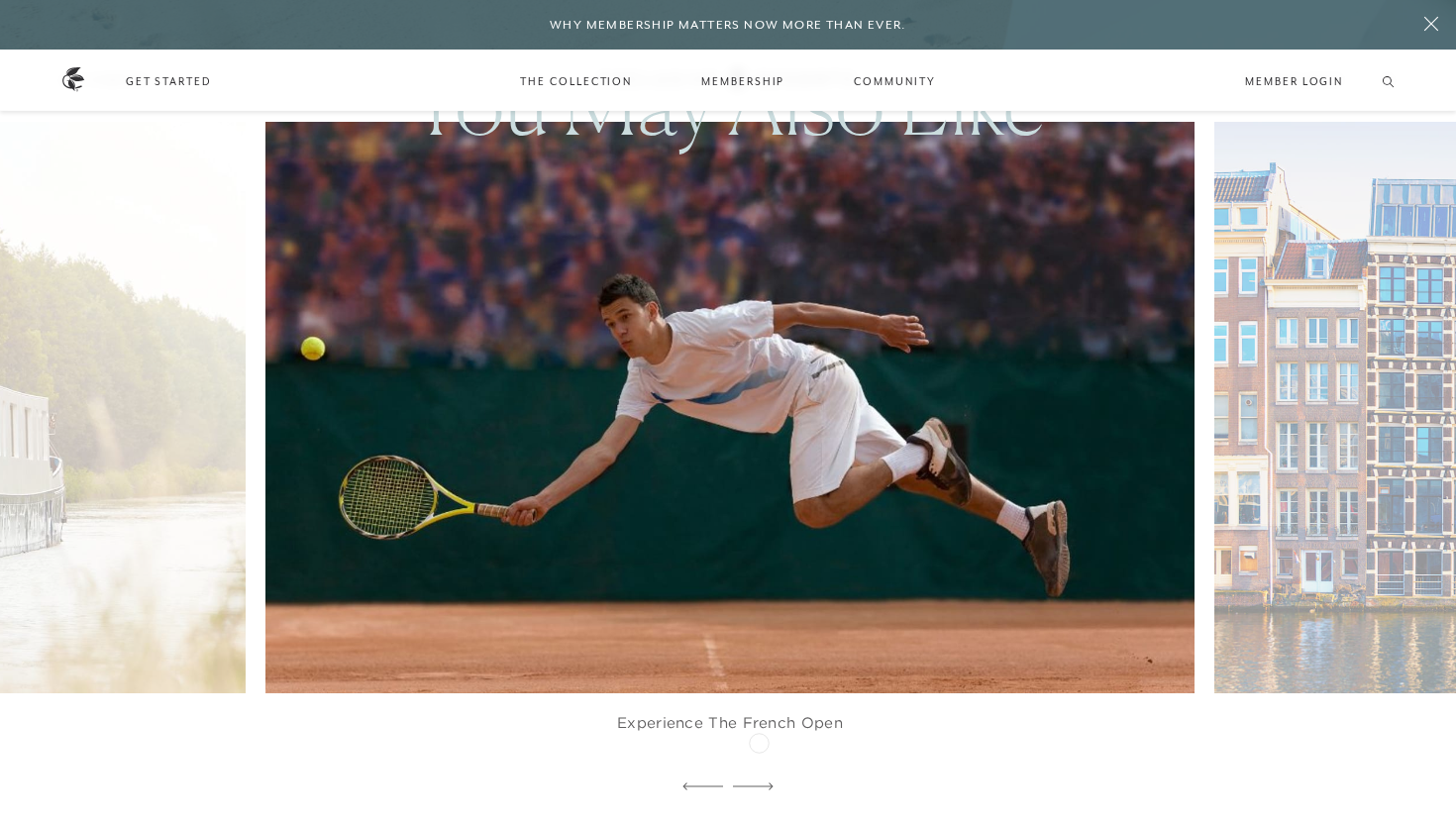 click 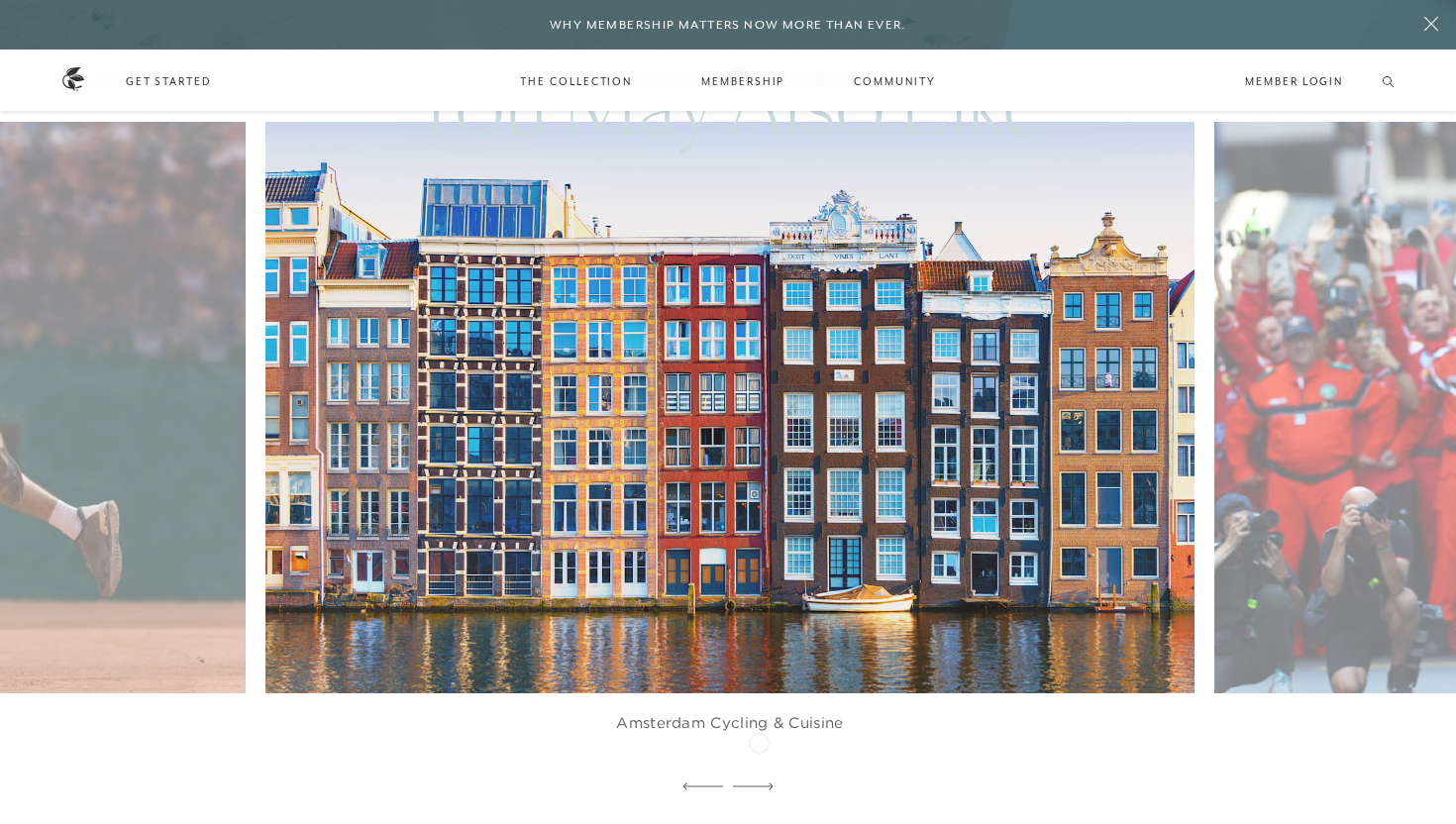 click 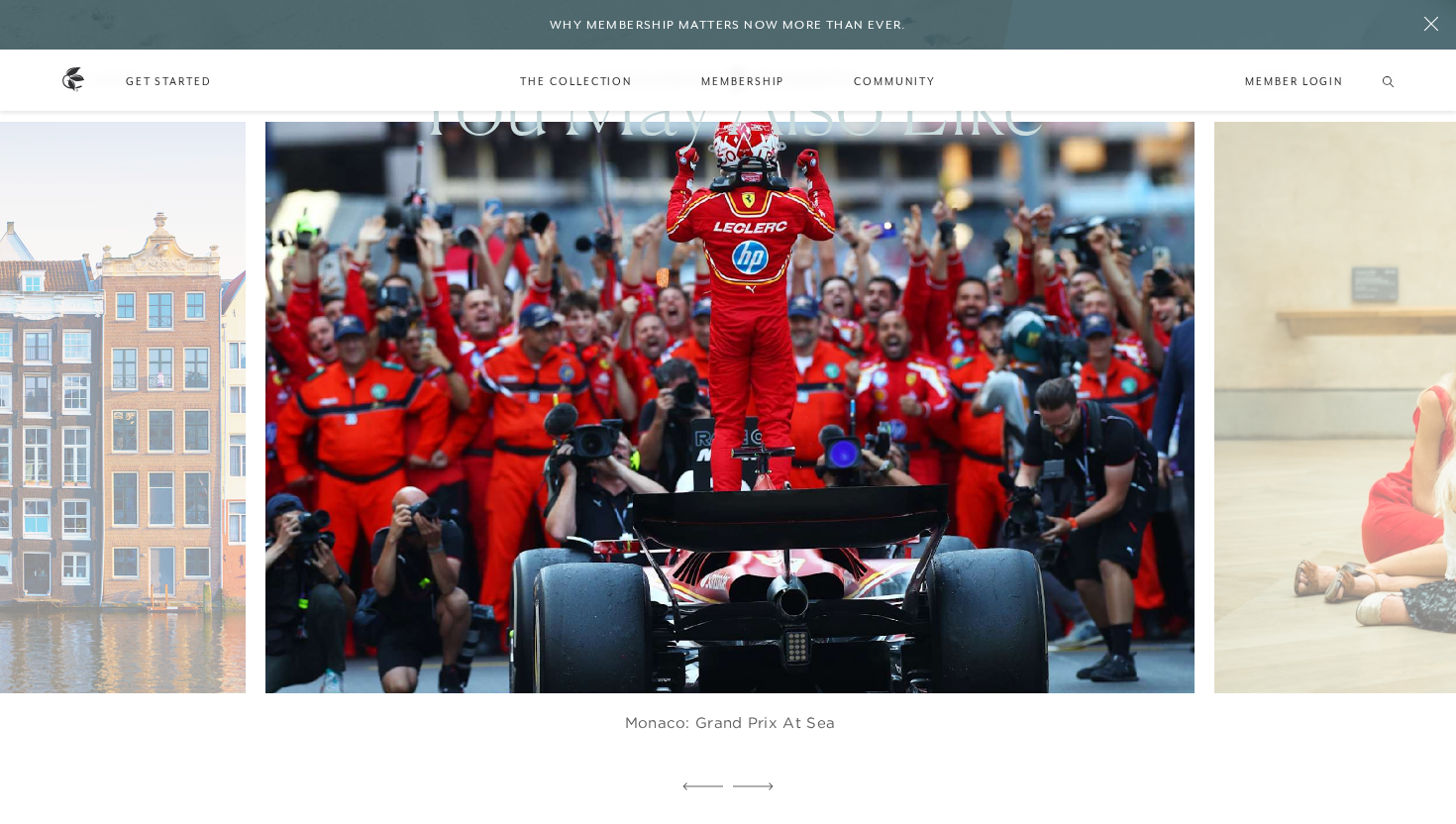 click 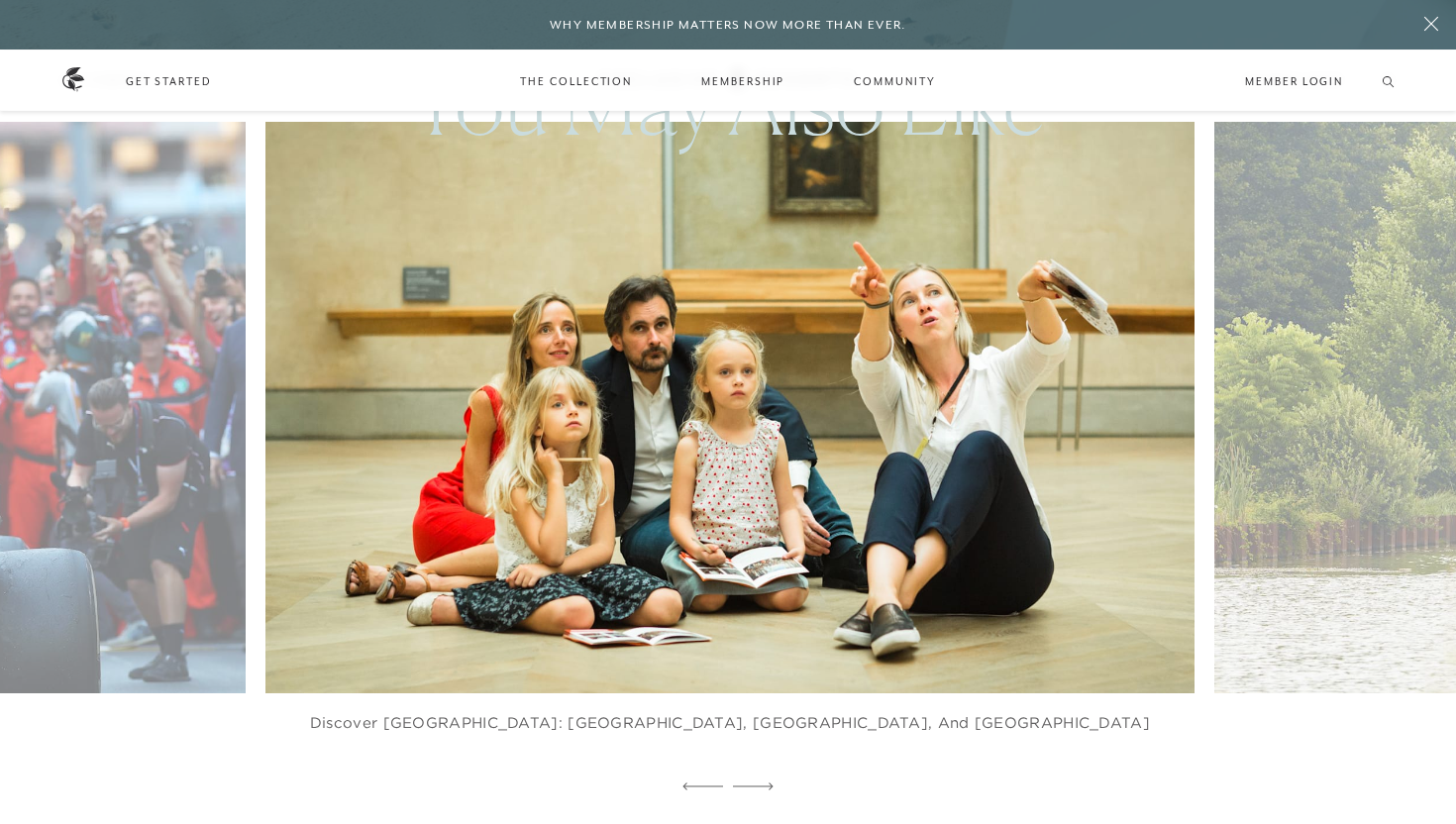 click 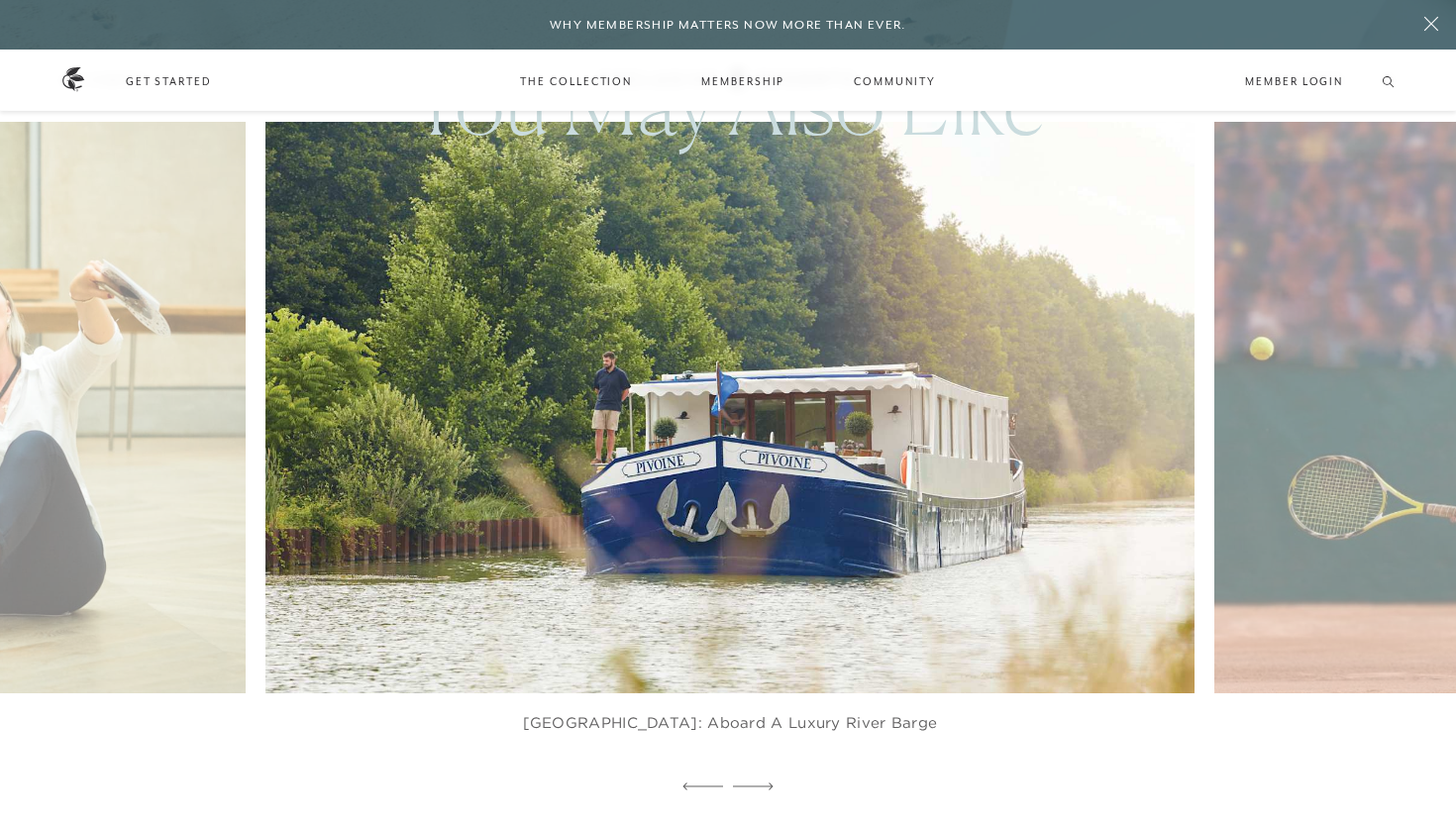 click at bounding box center (762, 407) 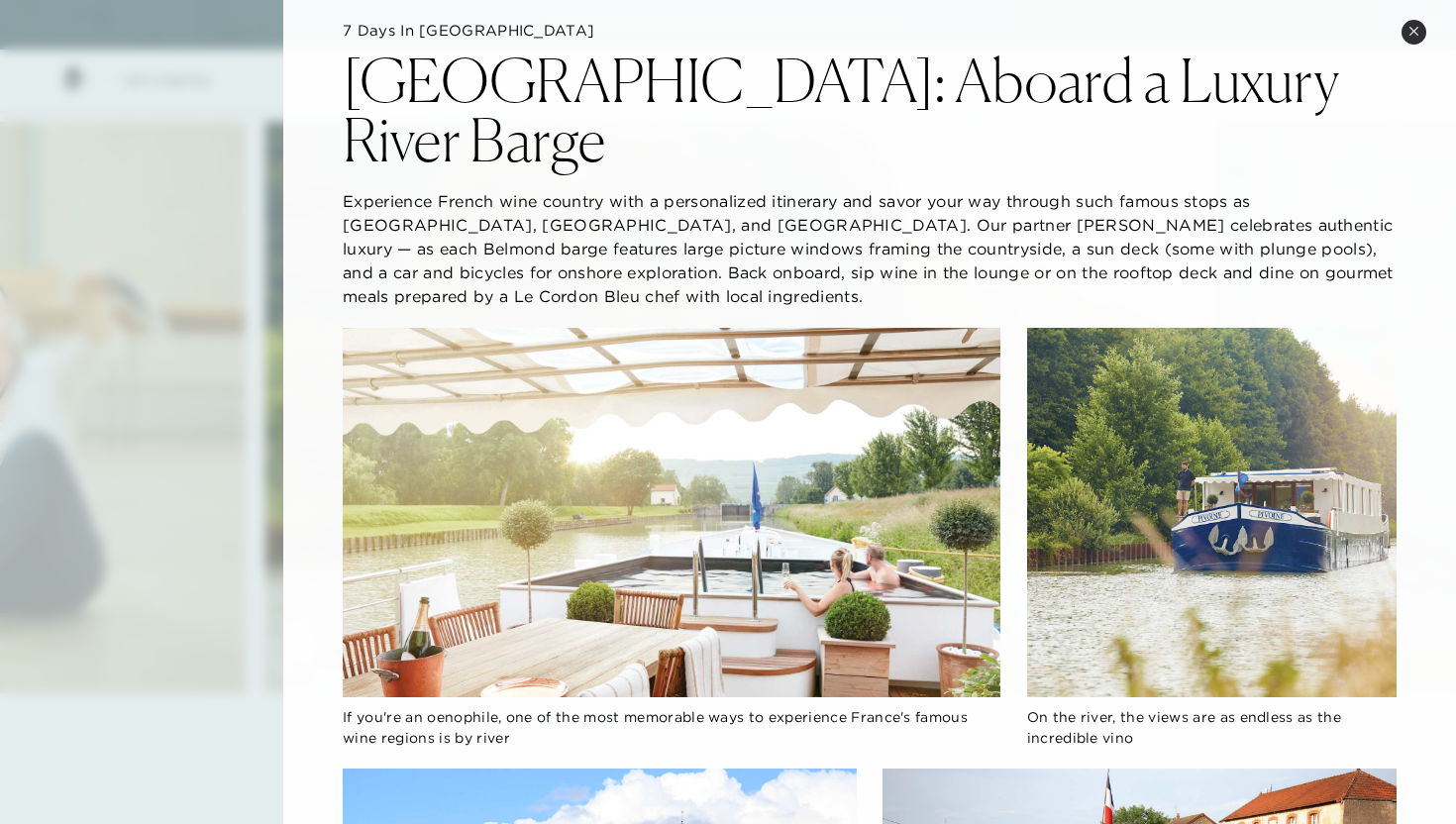 scroll, scrollTop: 0, scrollLeft: 0, axis: both 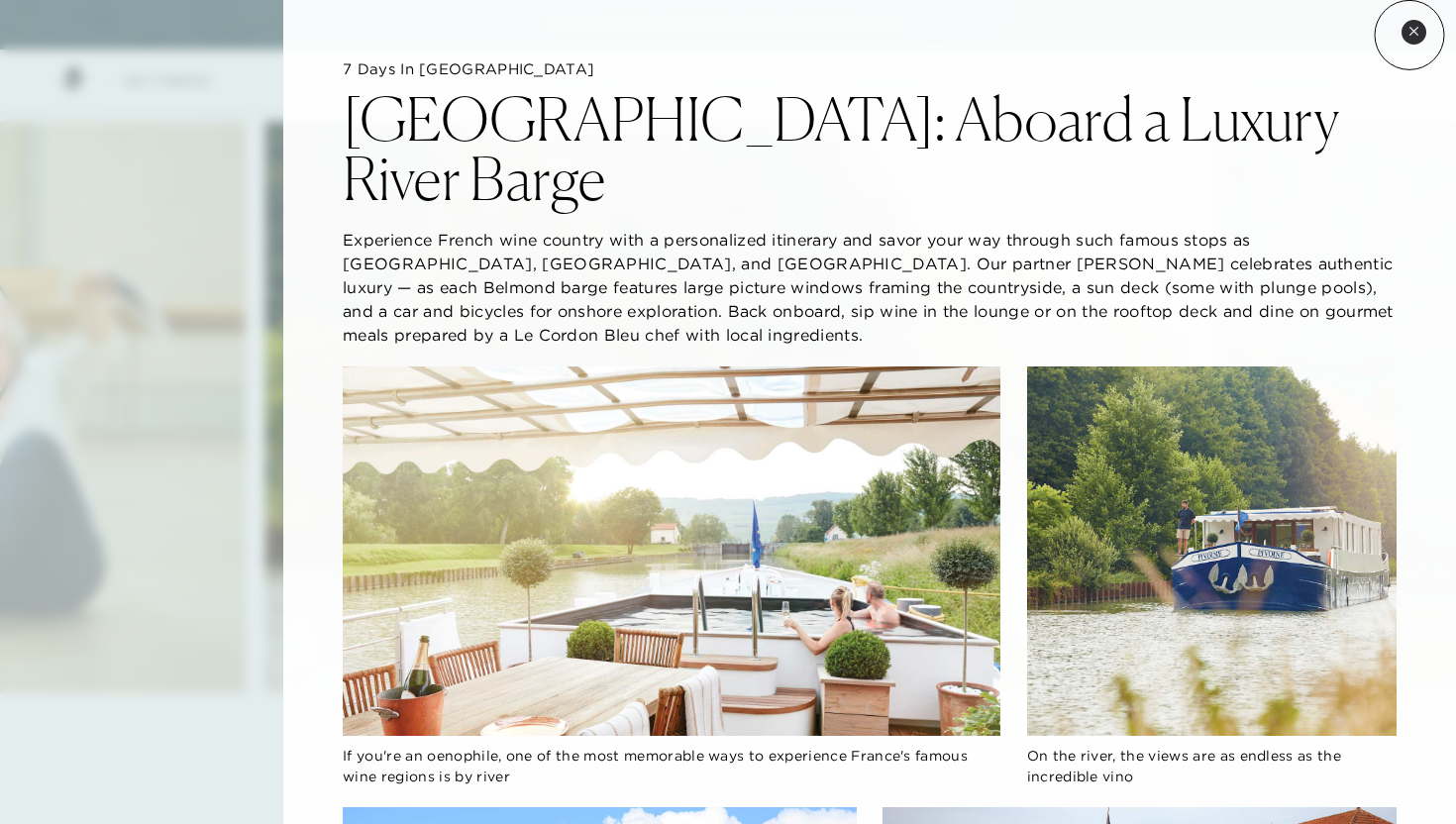 click 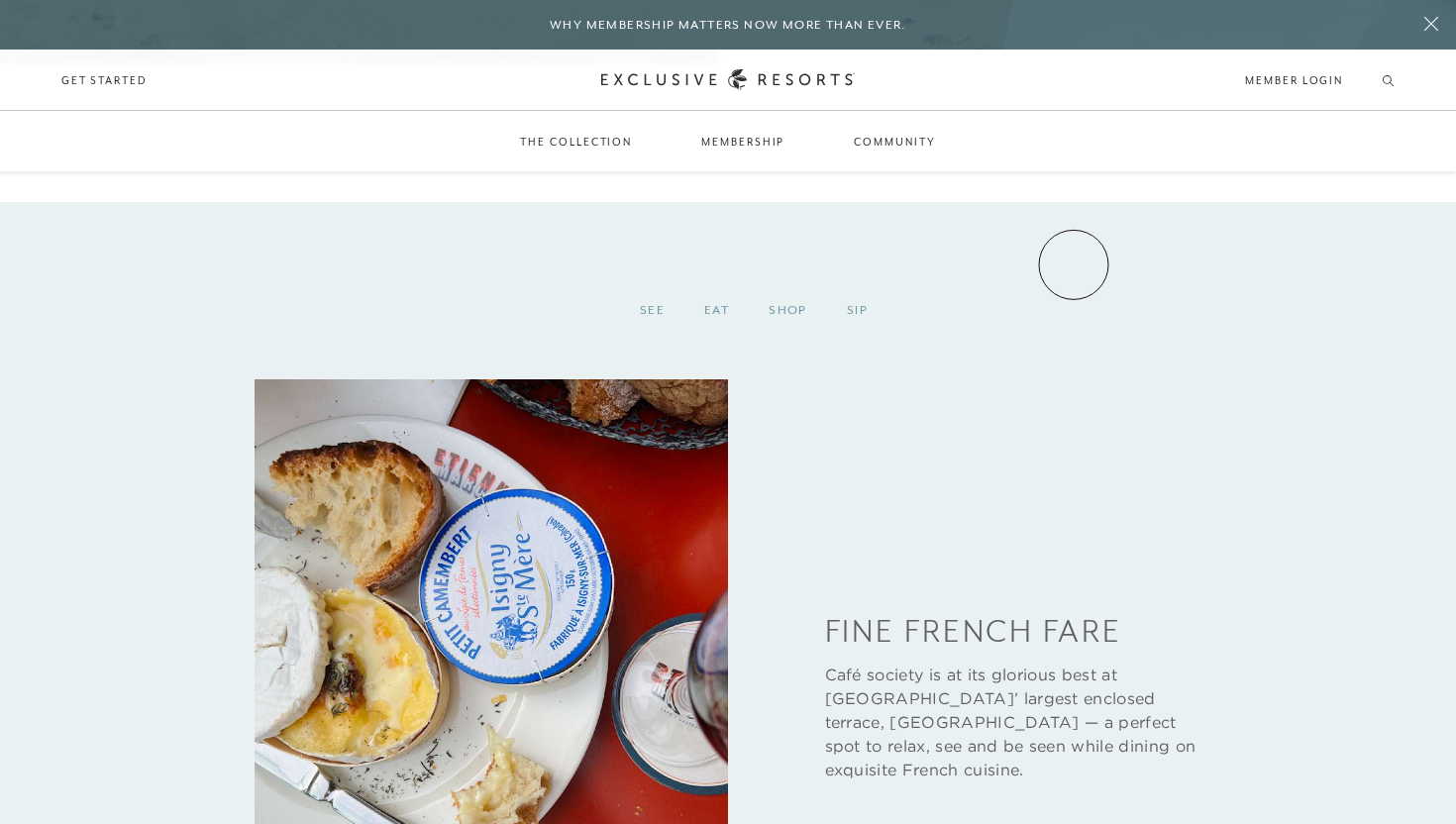 scroll, scrollTop: 5241, scrollLeft: 0, axis: vertical 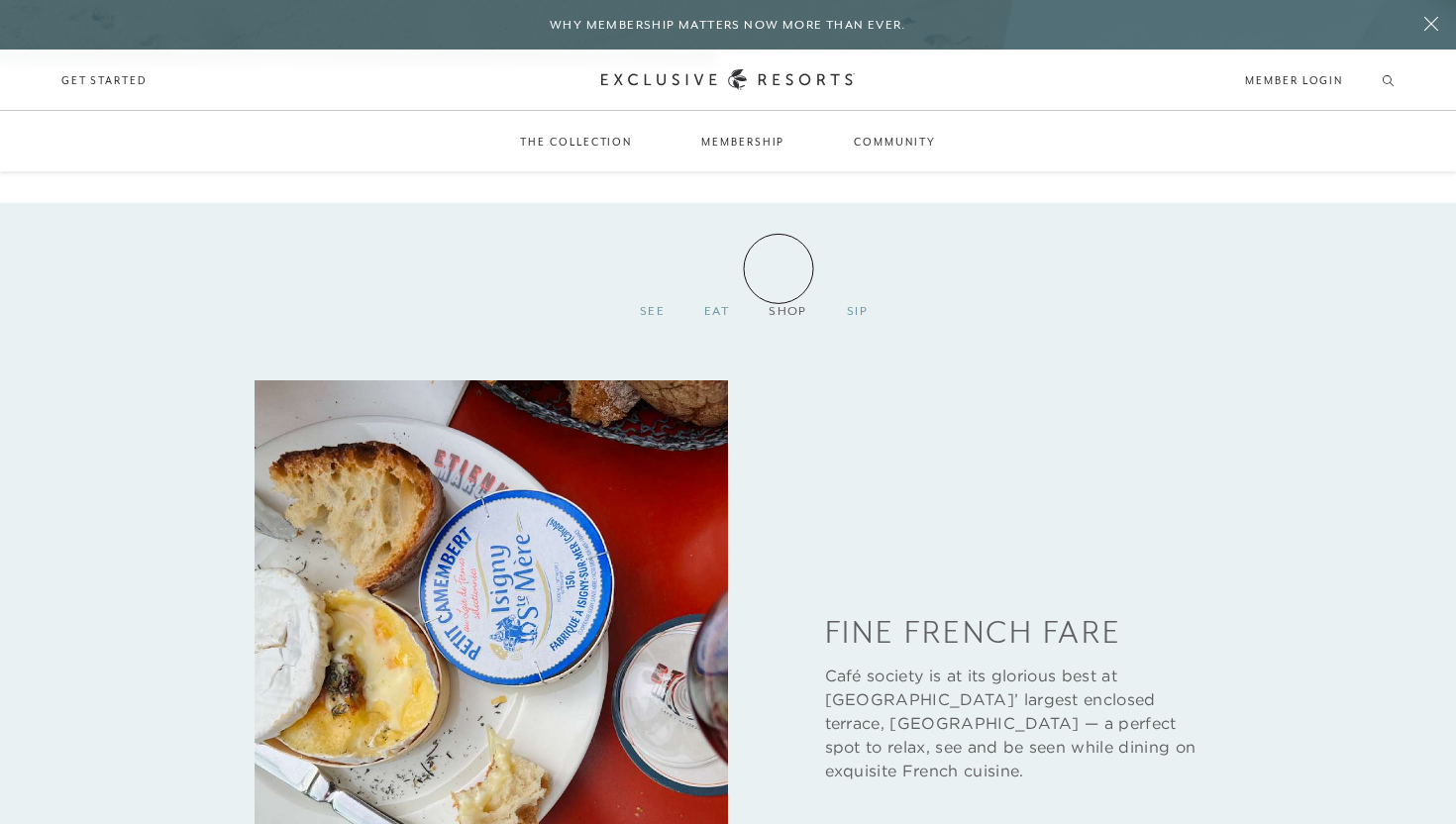 click on "Shop" 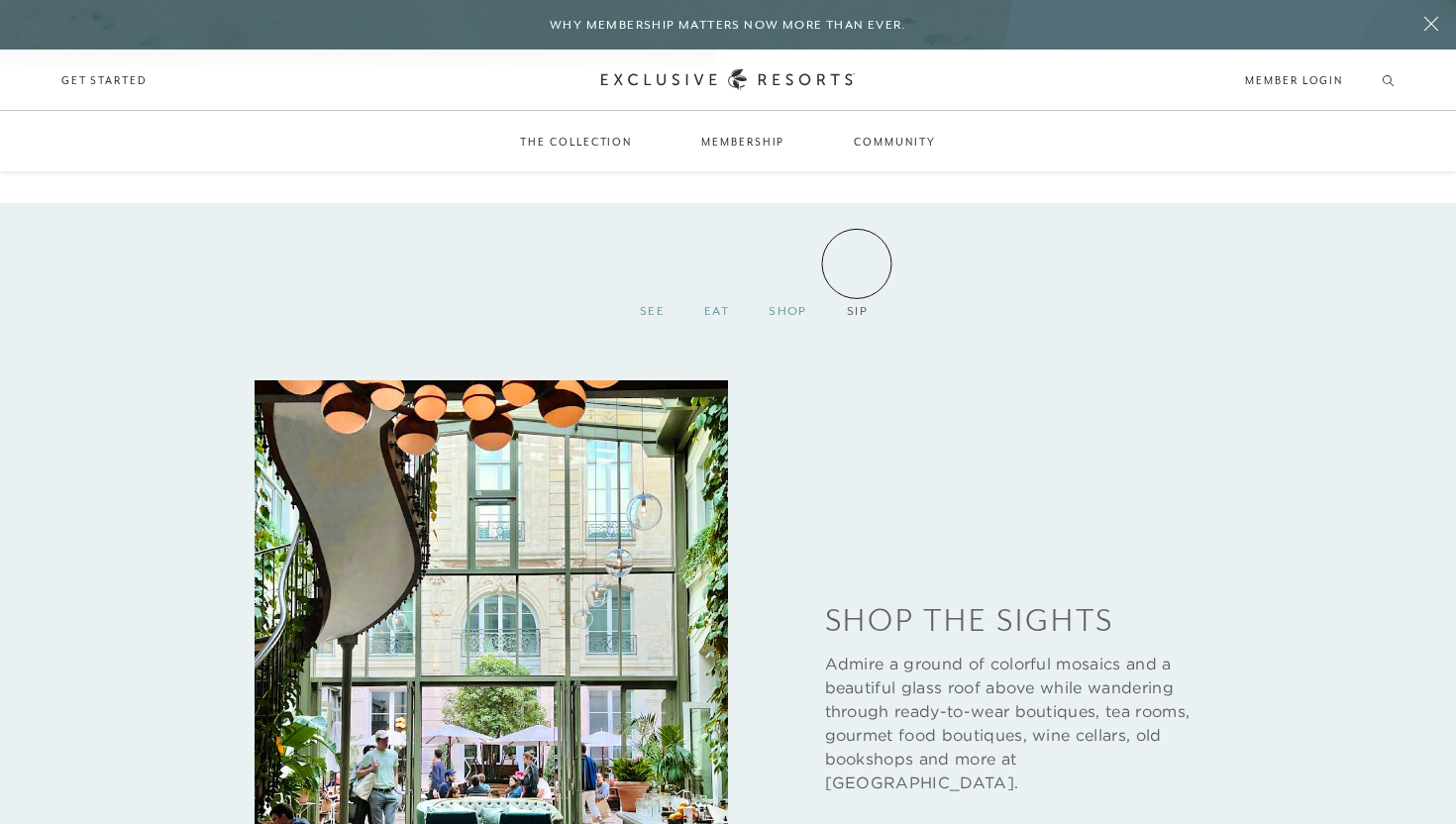 click on "Sip" 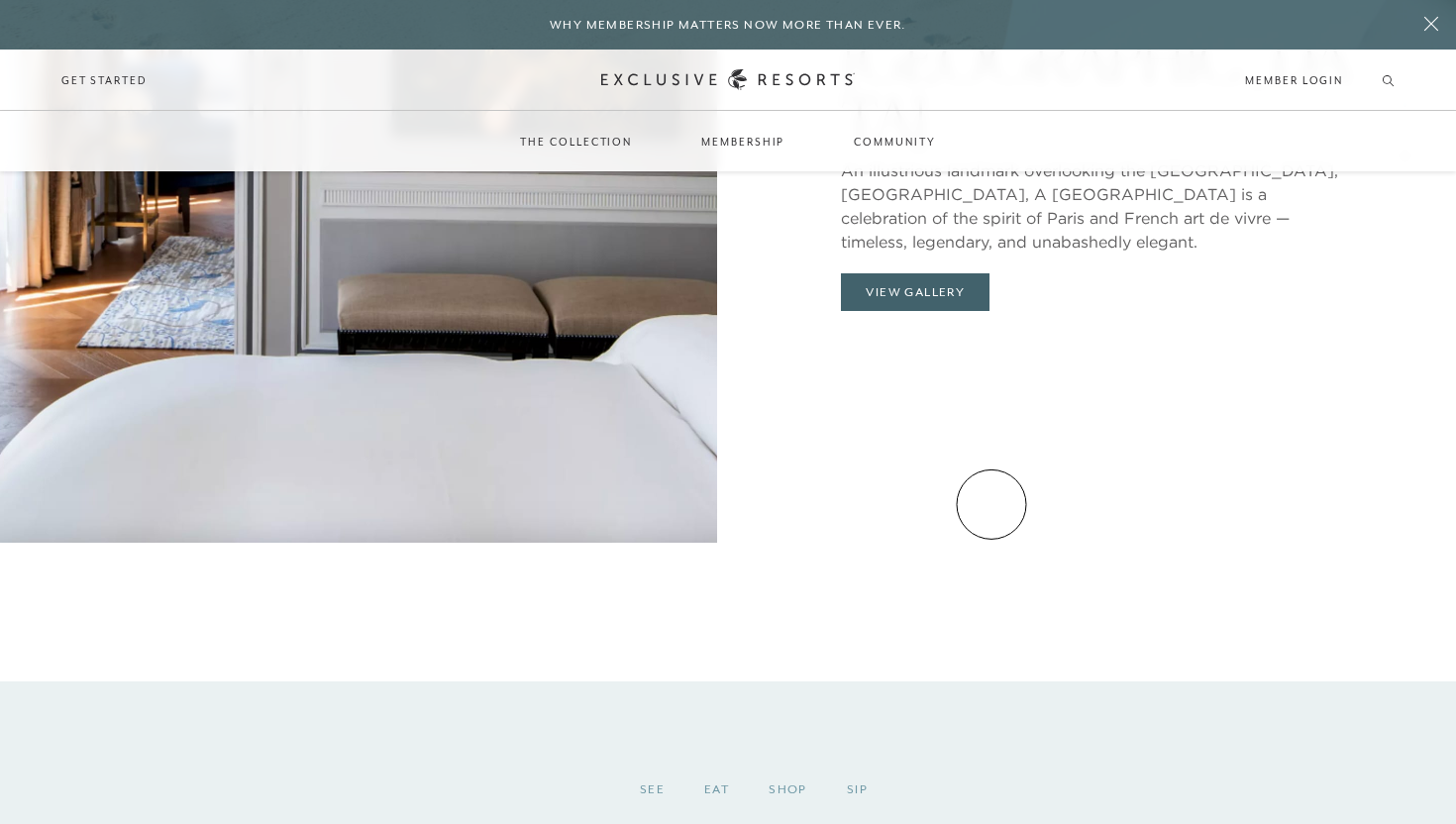scroll, scrollTop: 4646, scrollLeft: 0, axis: vertical 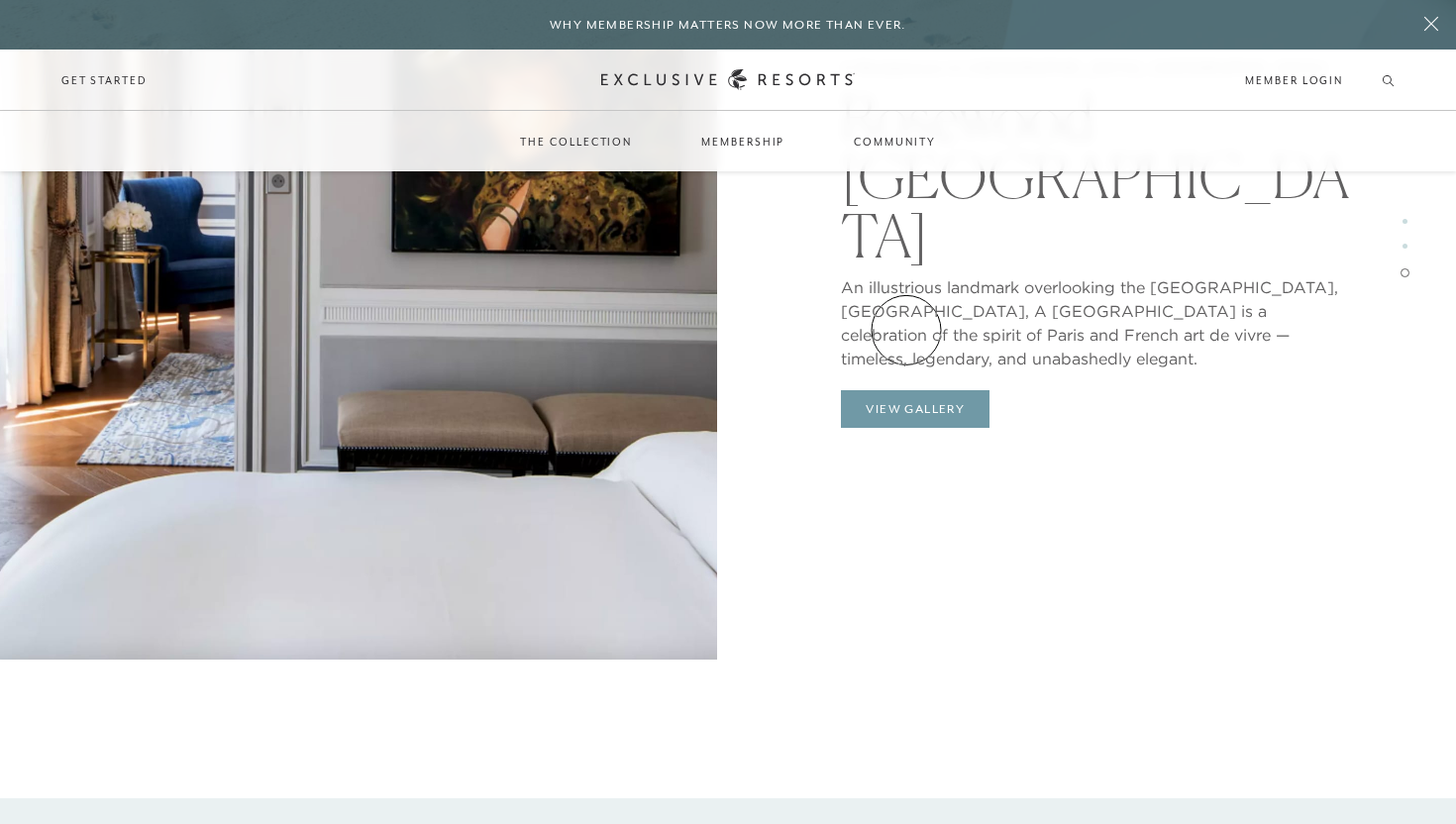 click on "View Gallery" at bounding box center (915, 409) 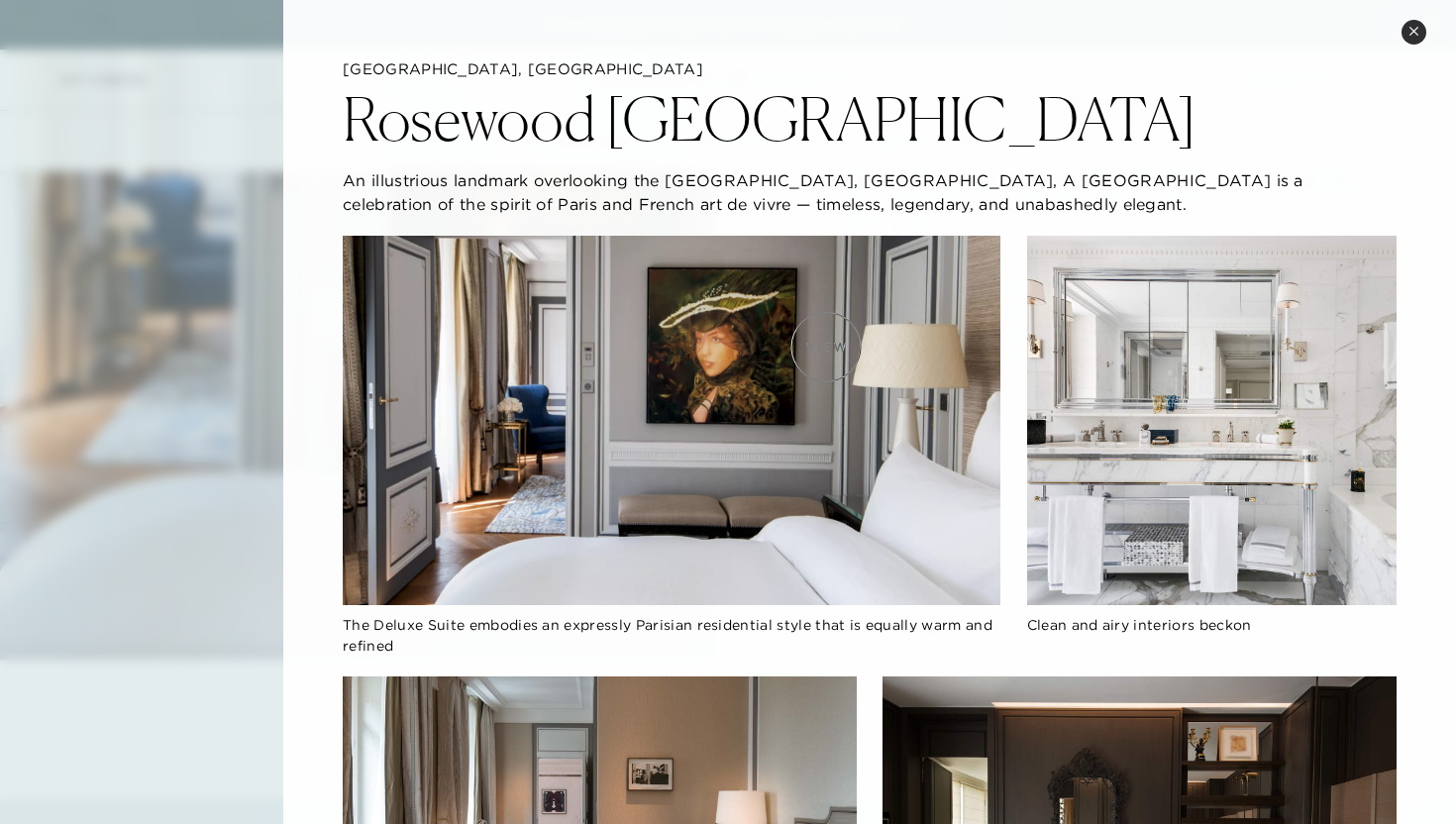 click at bounding box center [672, 420] 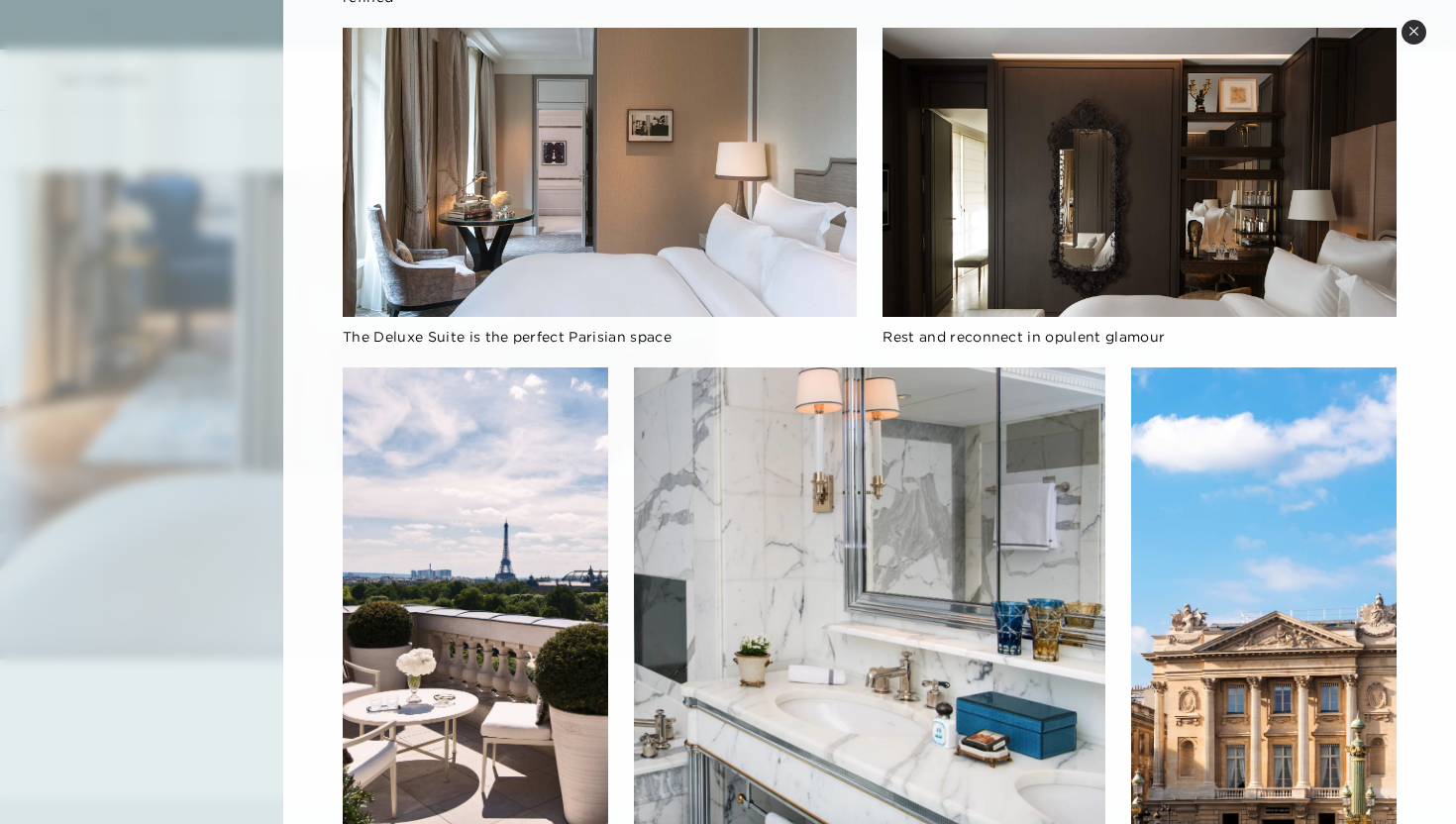 scroll, scrollTop: 793, scrollLeft: 0, axis: vertical 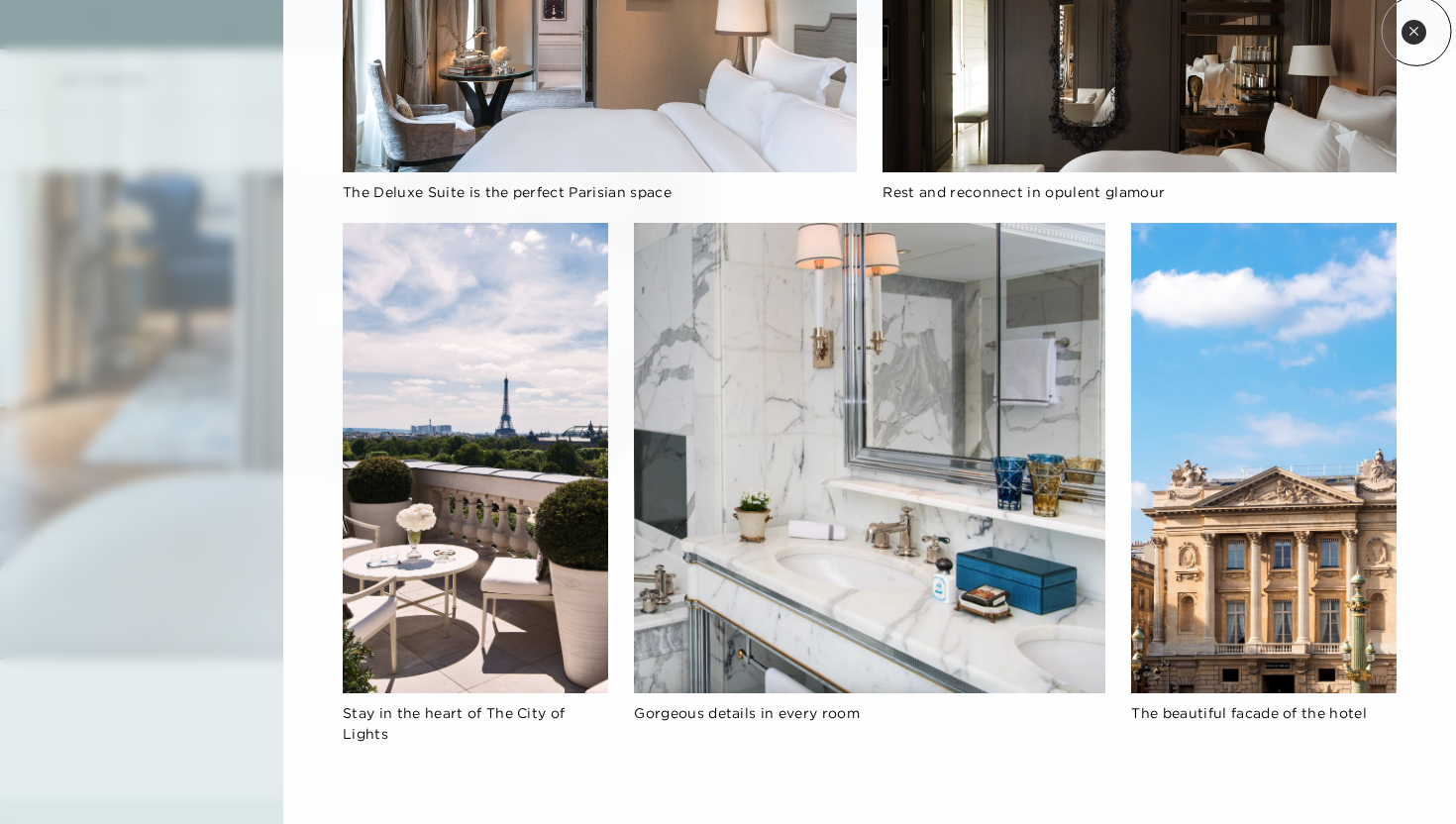 click 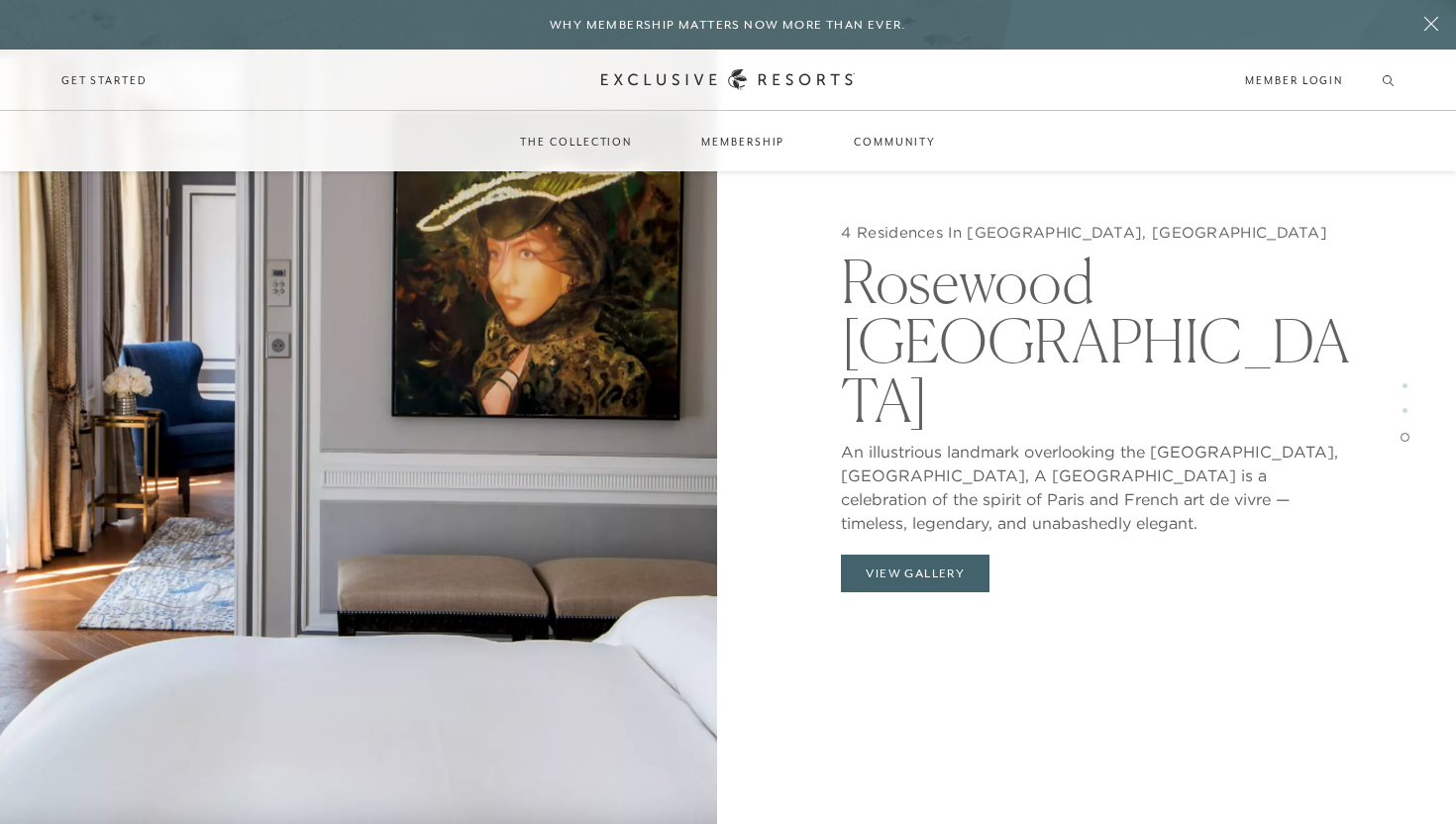 scroll, scrollTop: 4396, scrollLeft: 0, axis: vertical 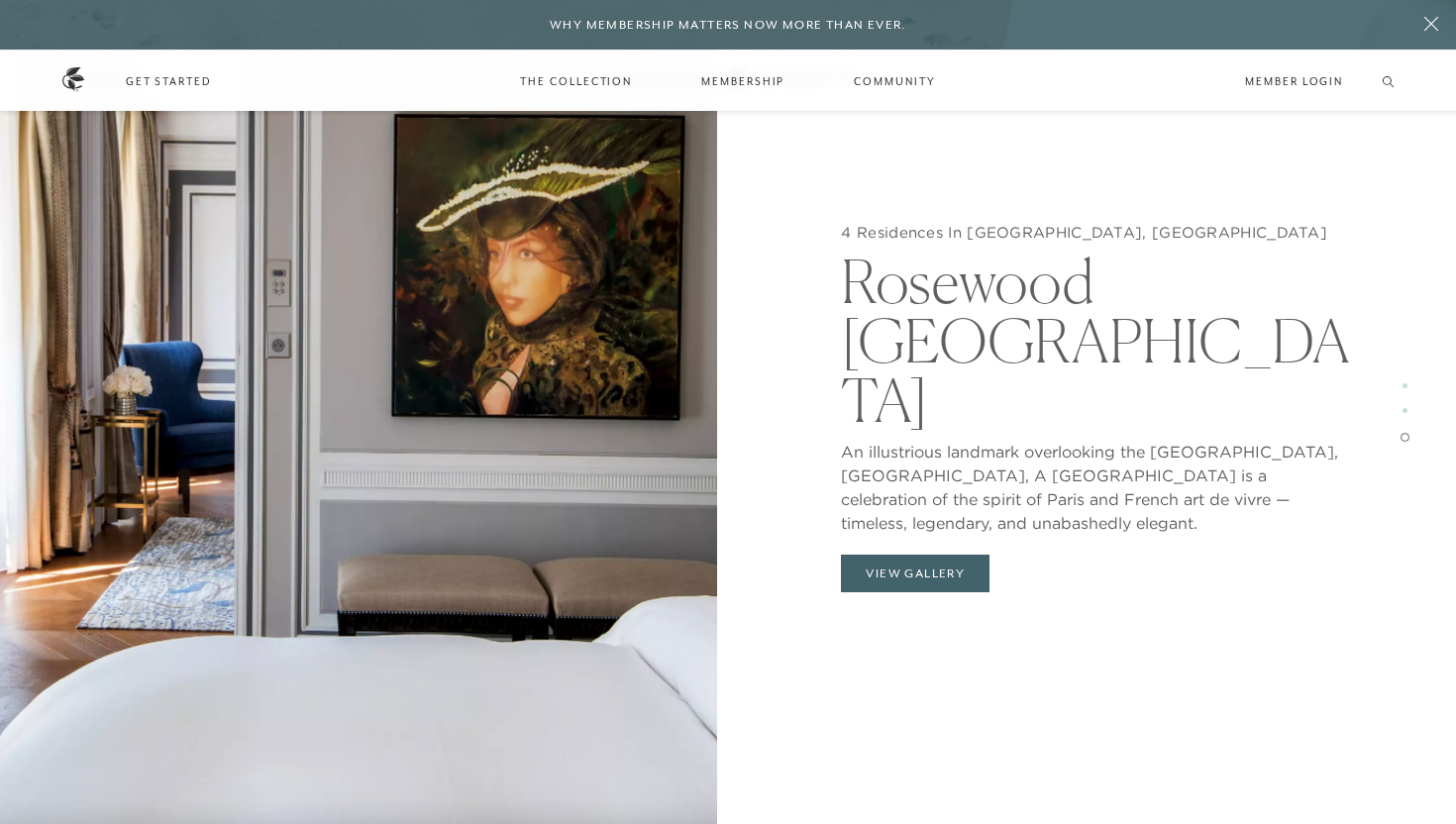 type 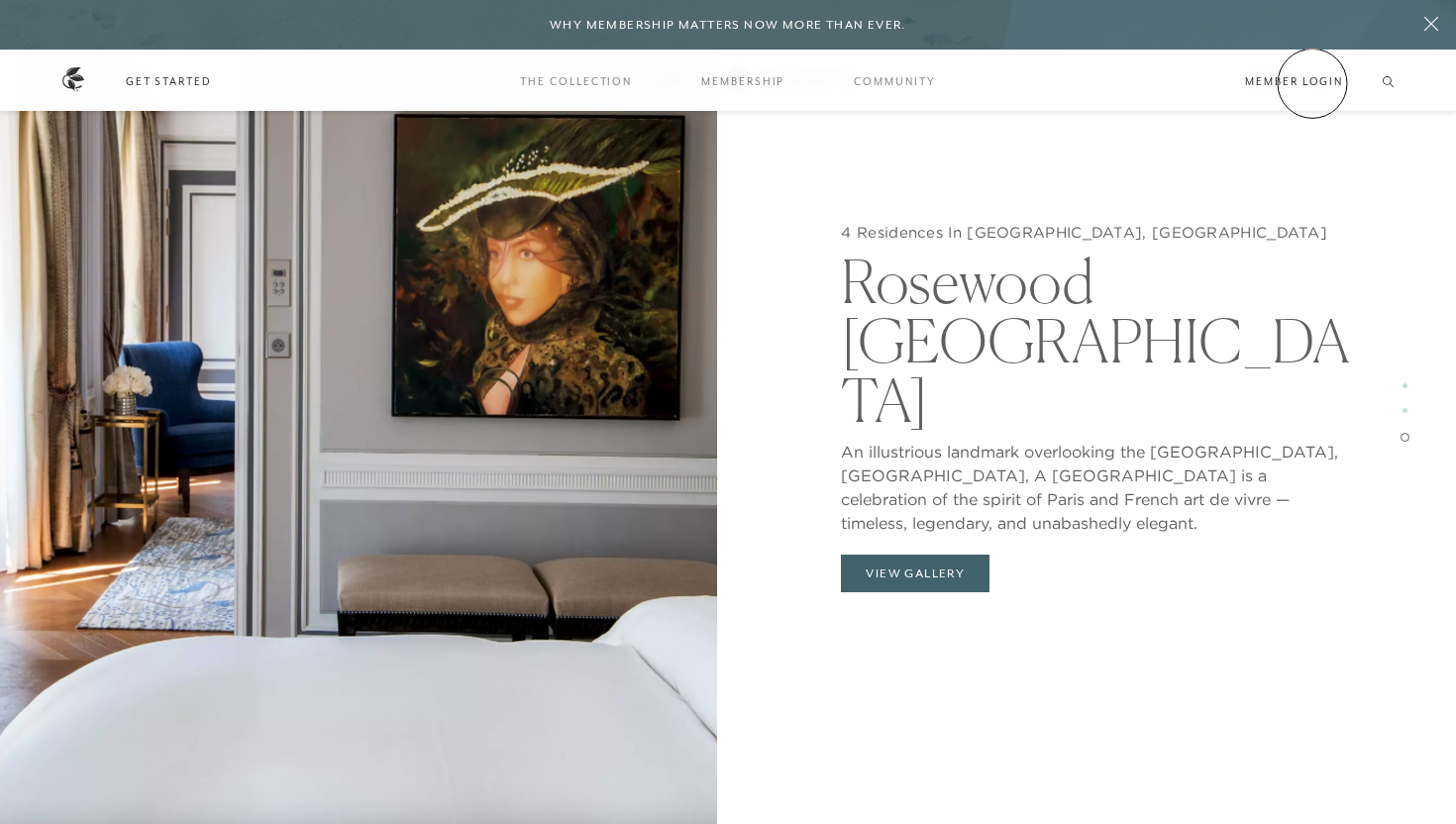 click on "Member Login" at bounding box center (1294, 81) 